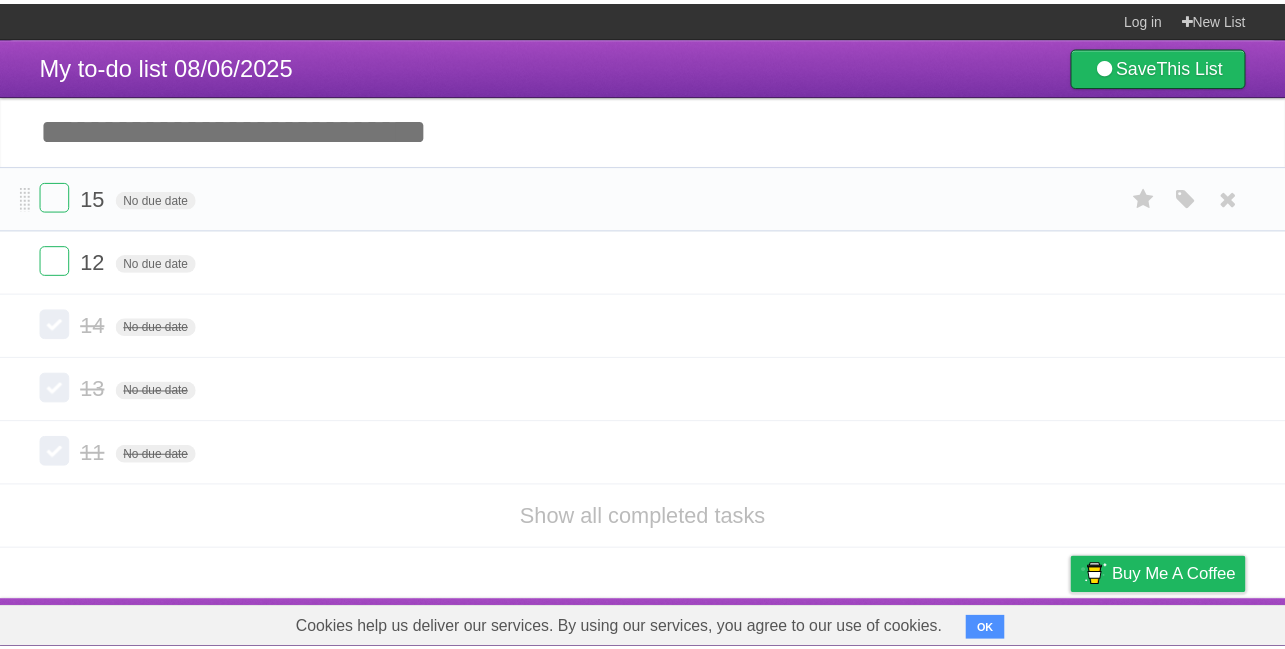 scroll, scrollTop: 0, scrollLeft: 0, axis: both 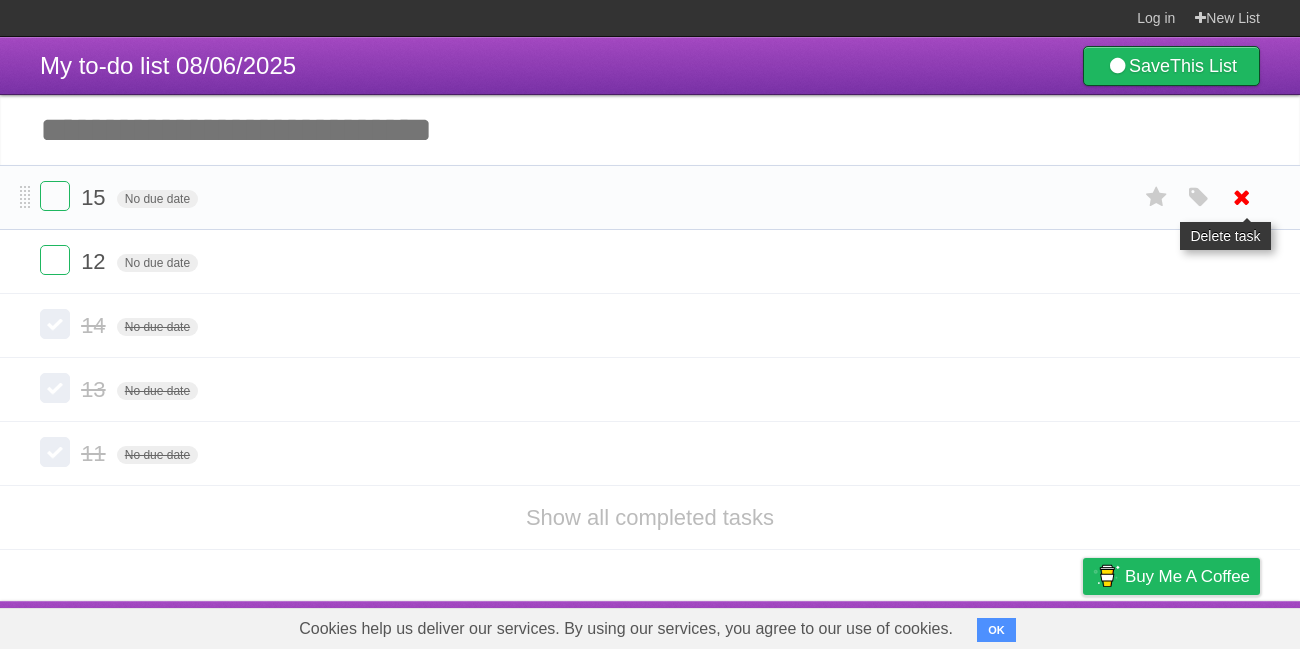 click at bounding box center [1242, 197] 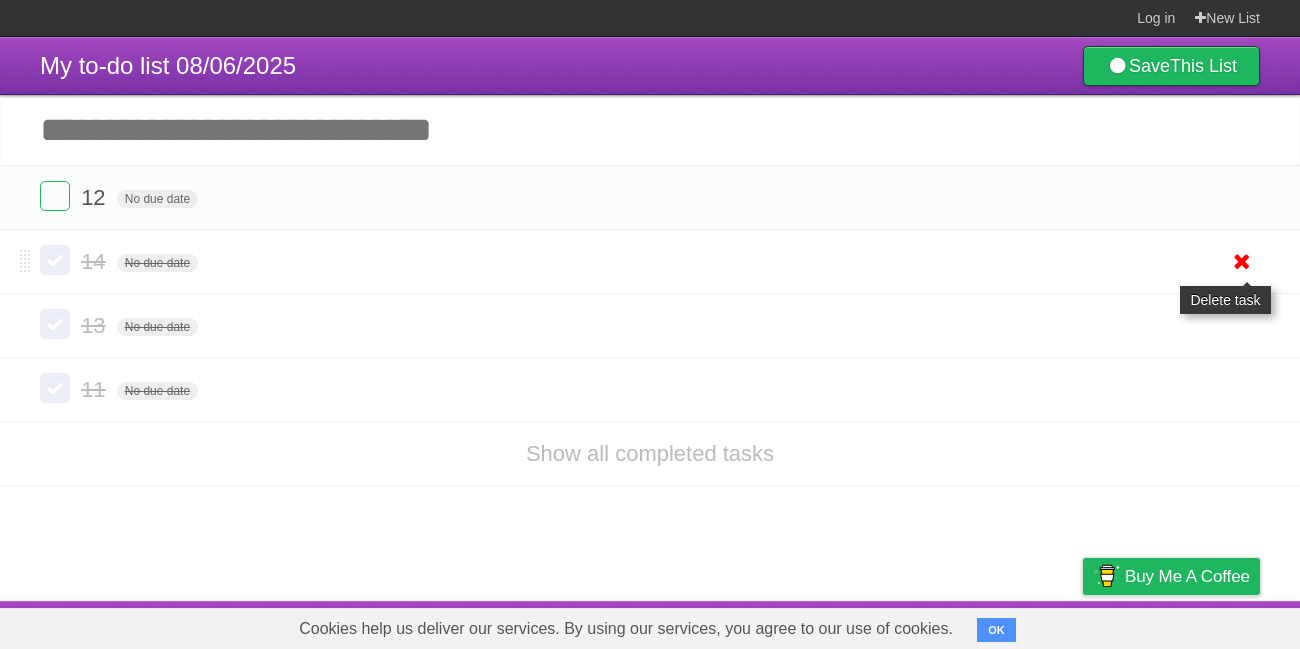 click at bounding box center [1242, 261] 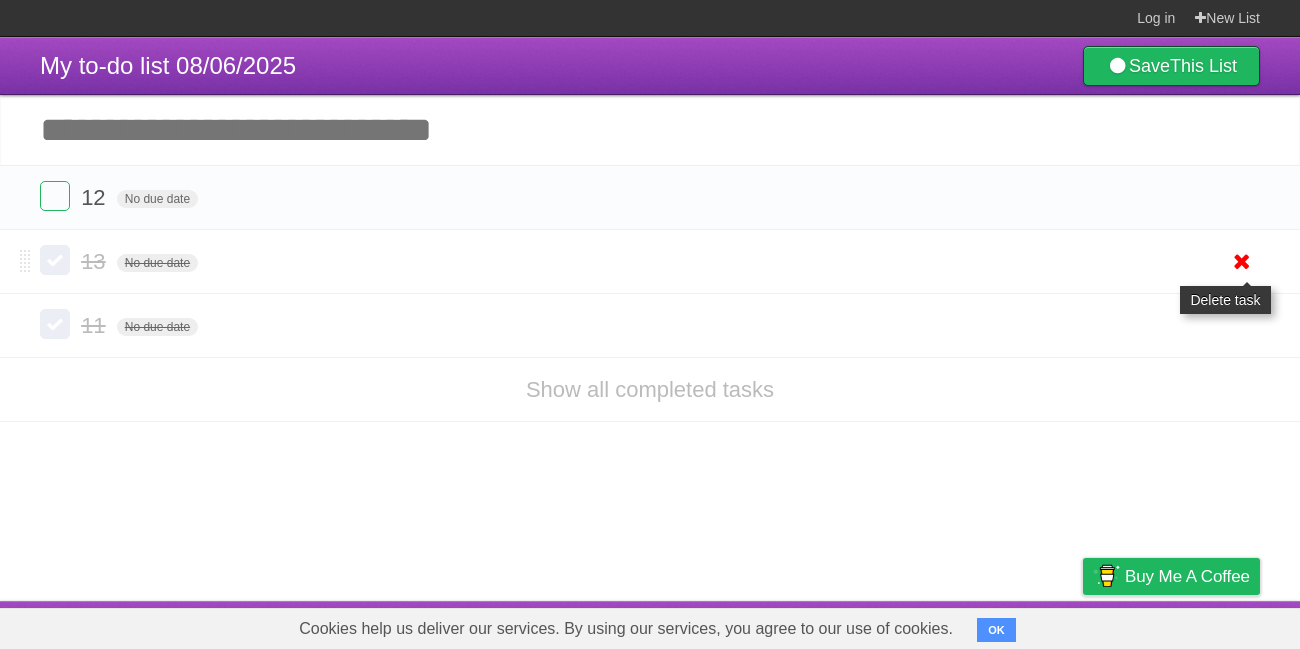 click at bounding box center [1242, 261] 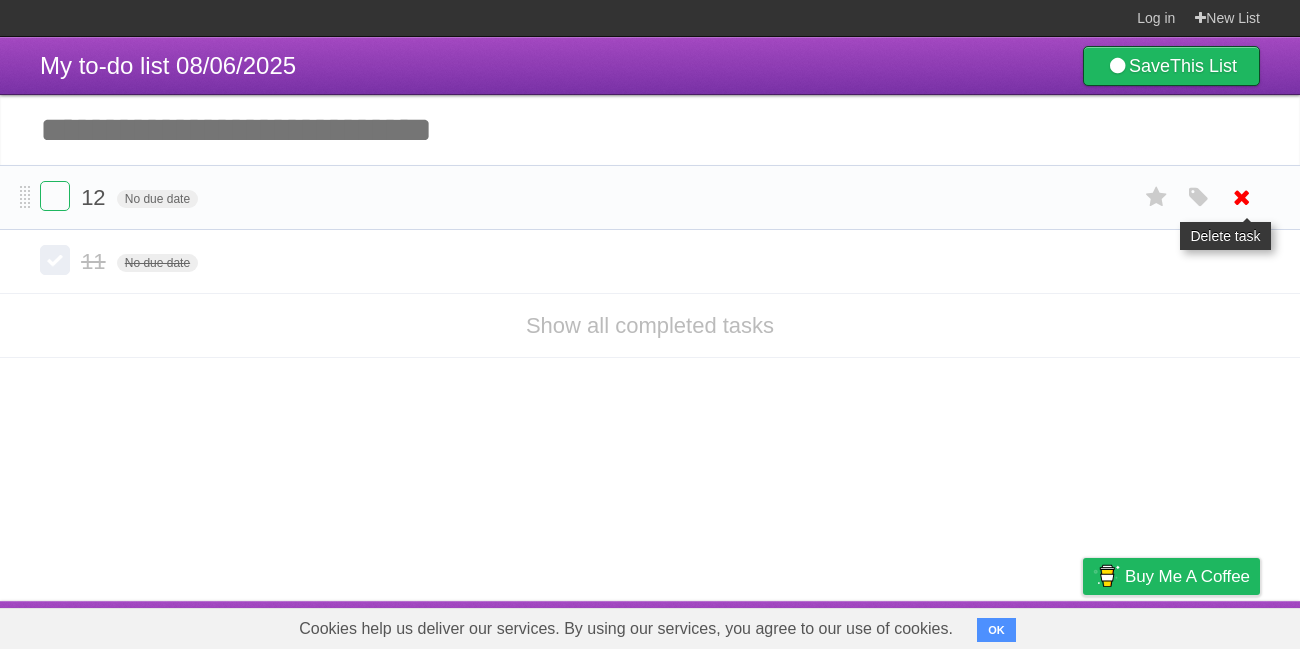 click at bounding box center (1242, 197) 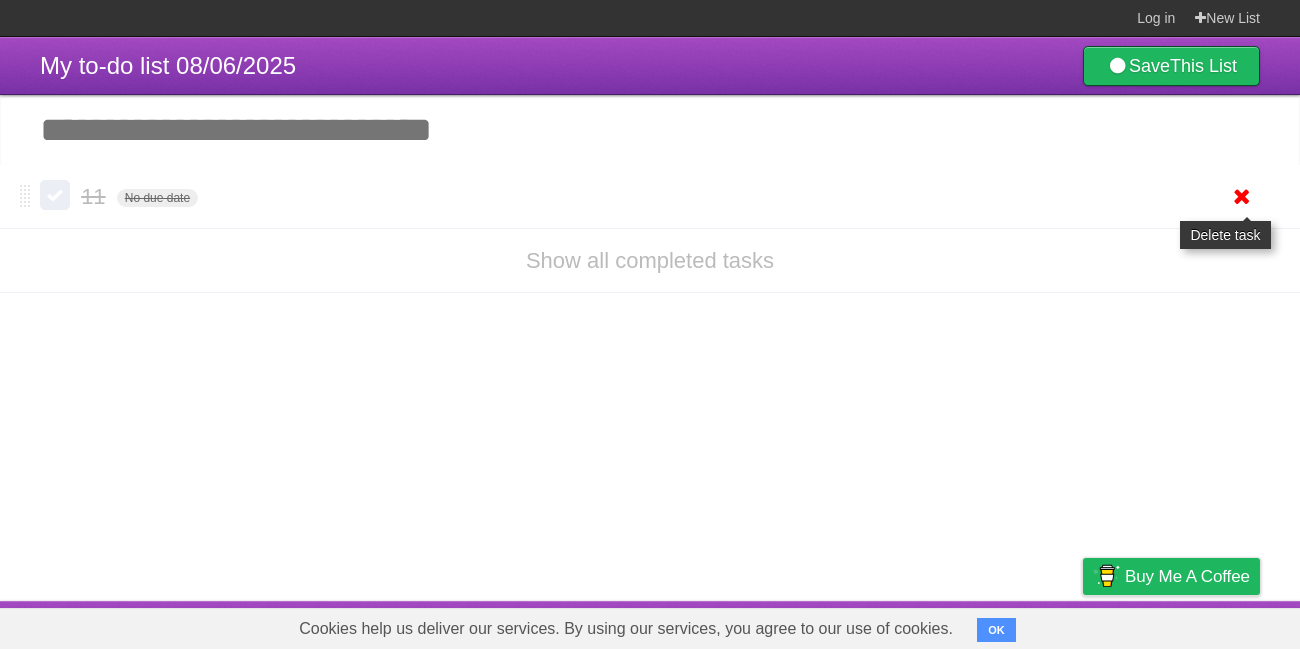 click at bounding box center [1242, 196] 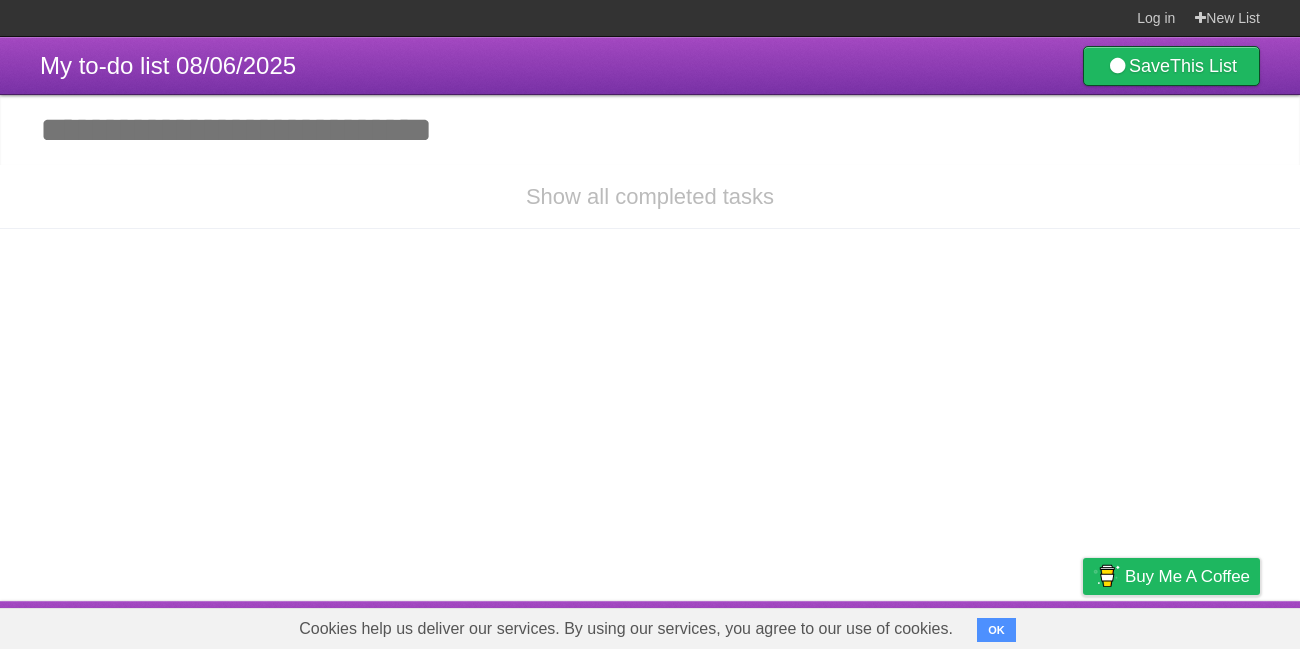 click on "Add another task" at bounding box center (650, 130) 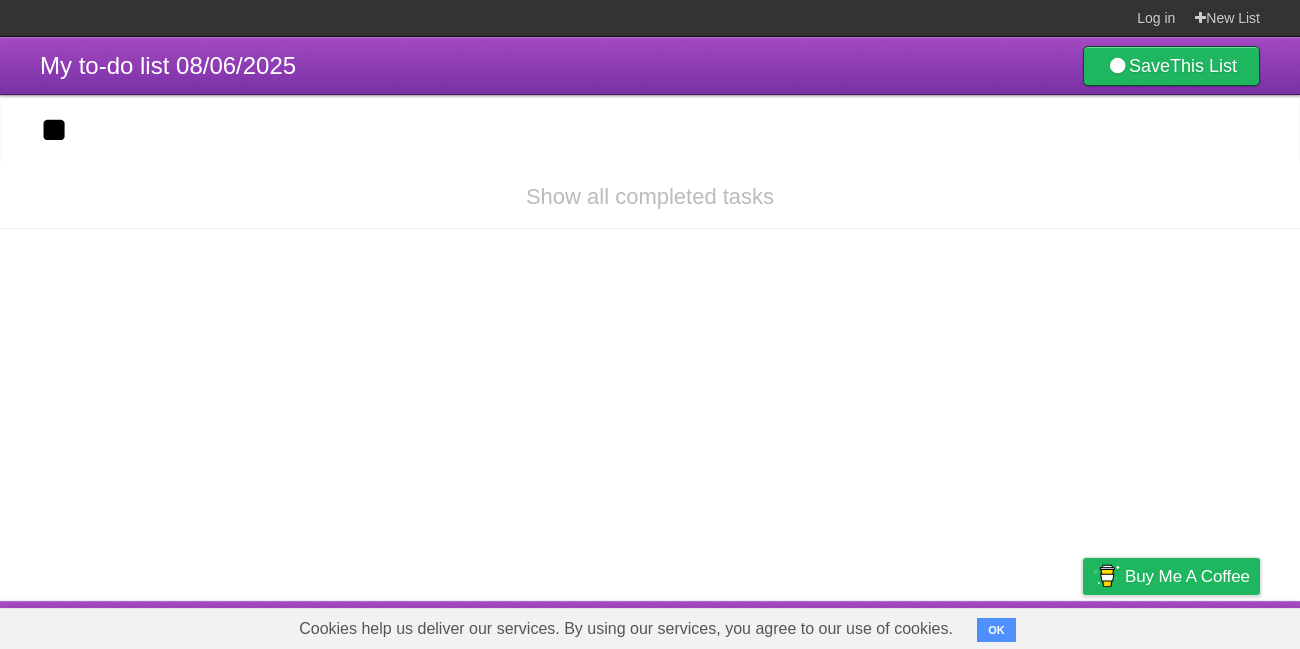 type on "**" 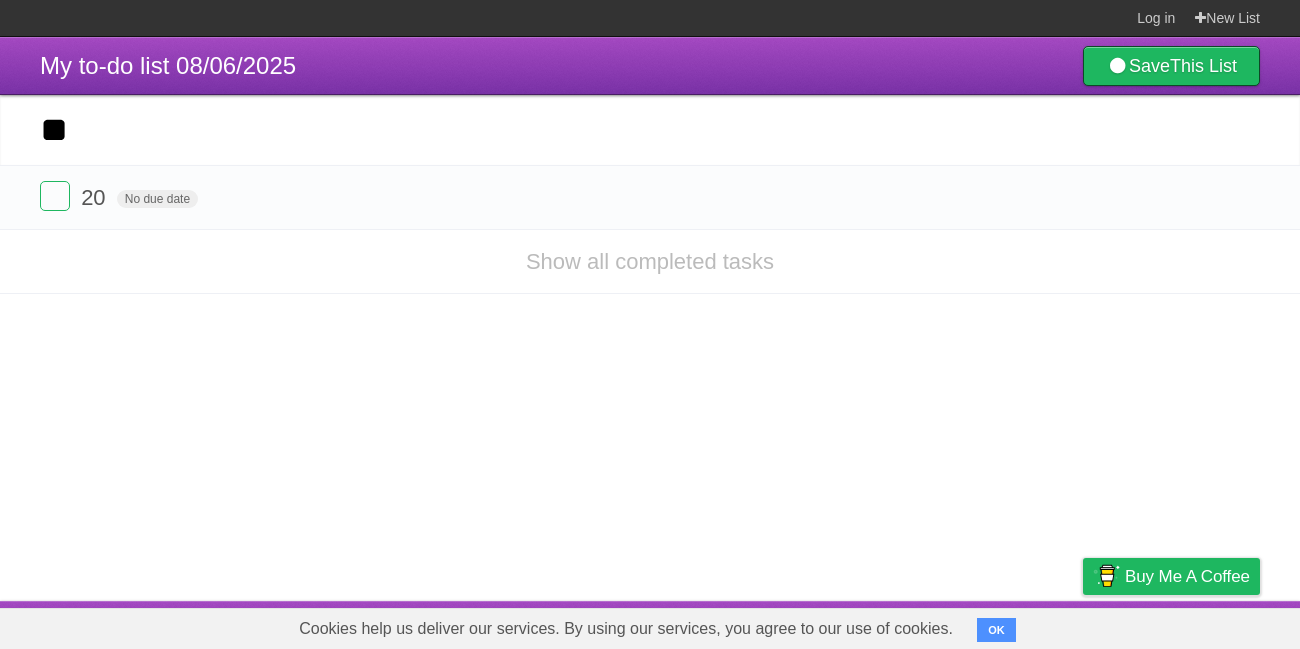 type on "**" 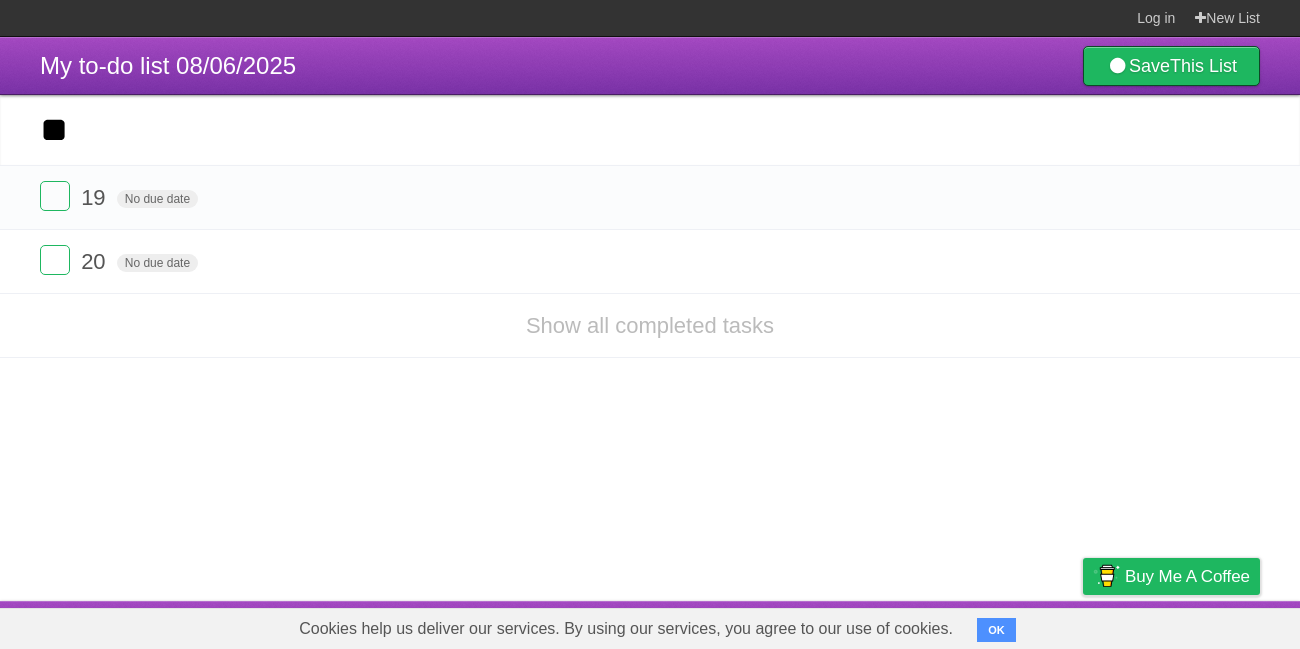 type on "**" 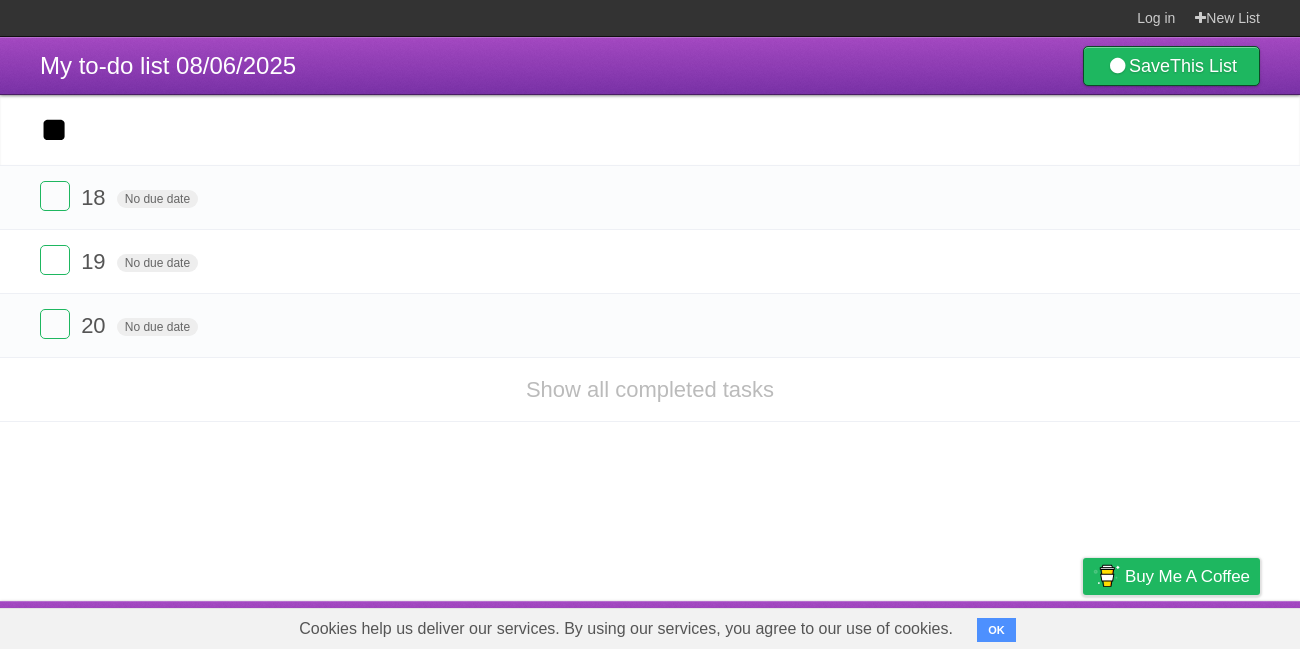 type on "**" 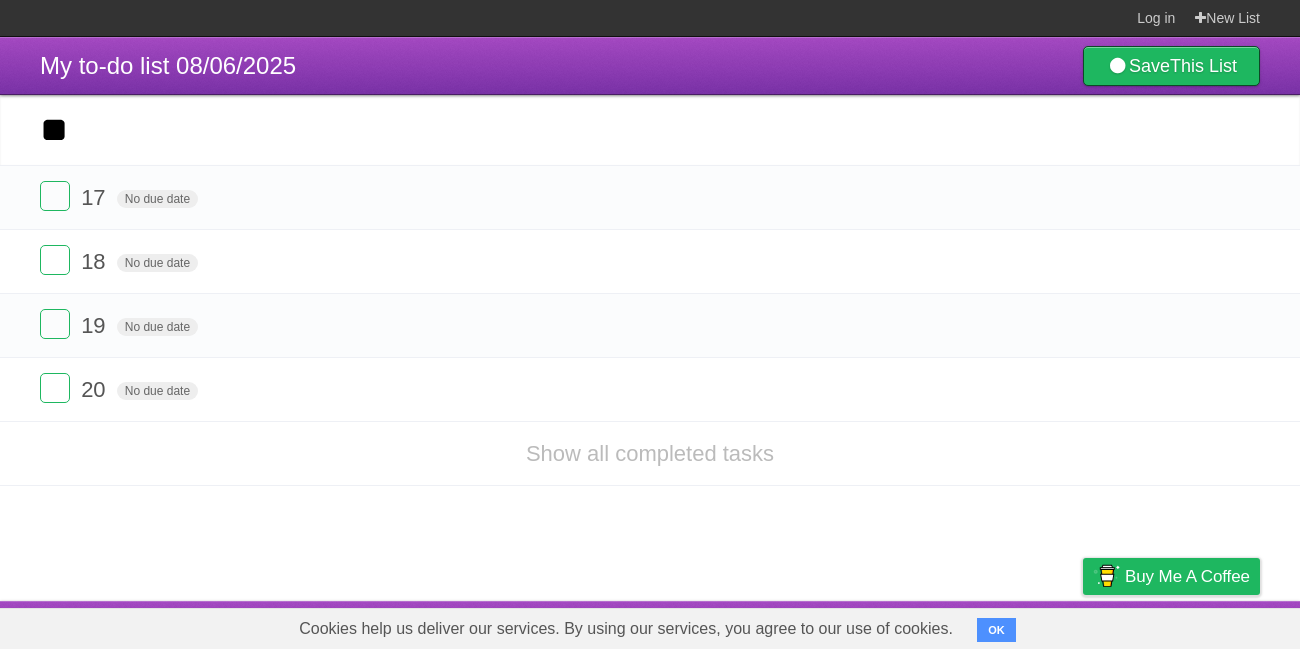 type on "**" 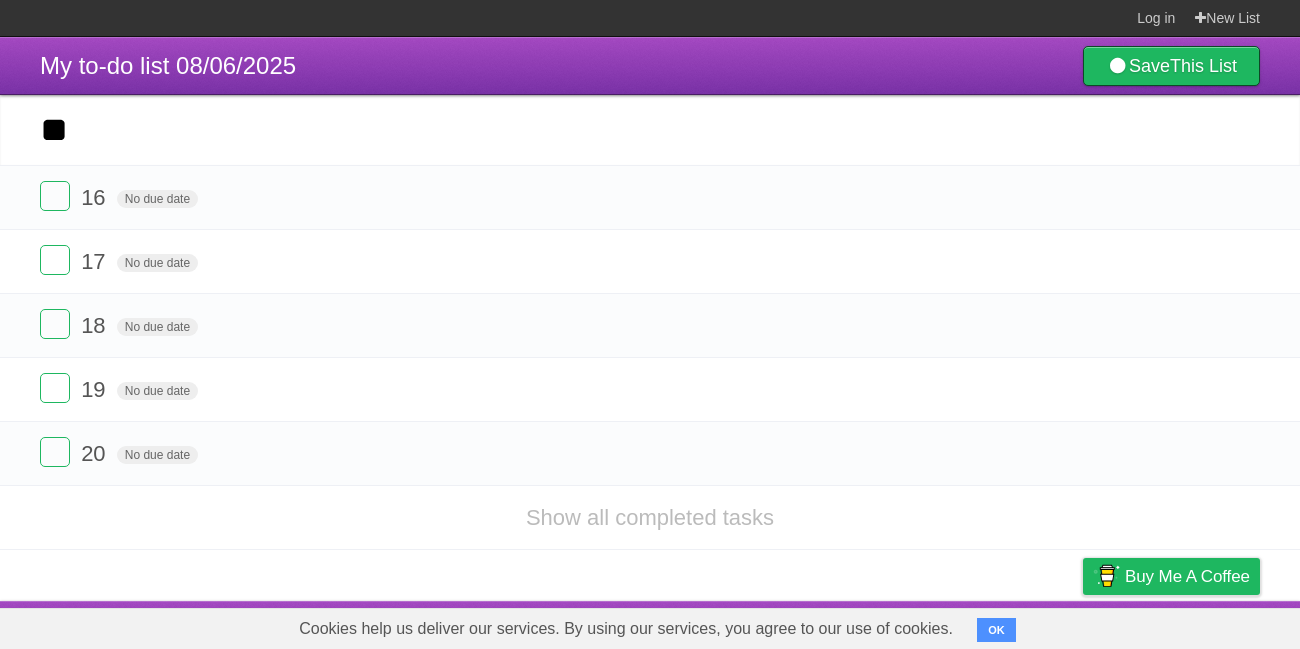 type on "**" 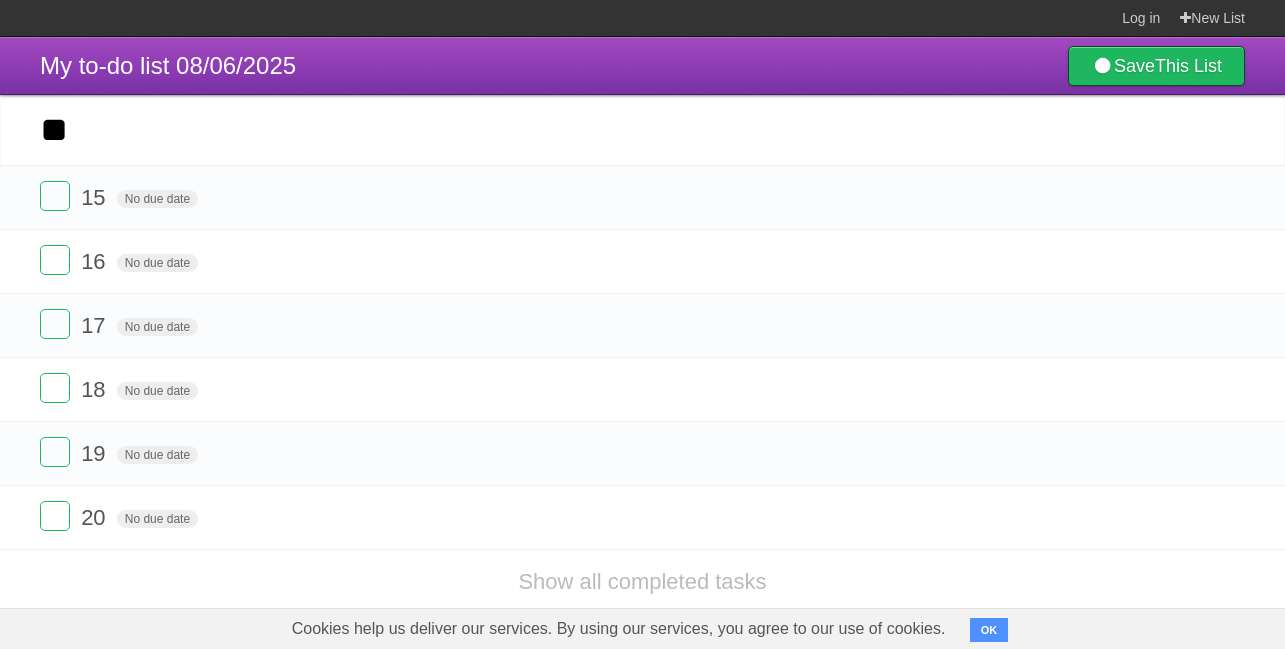 type on "**" 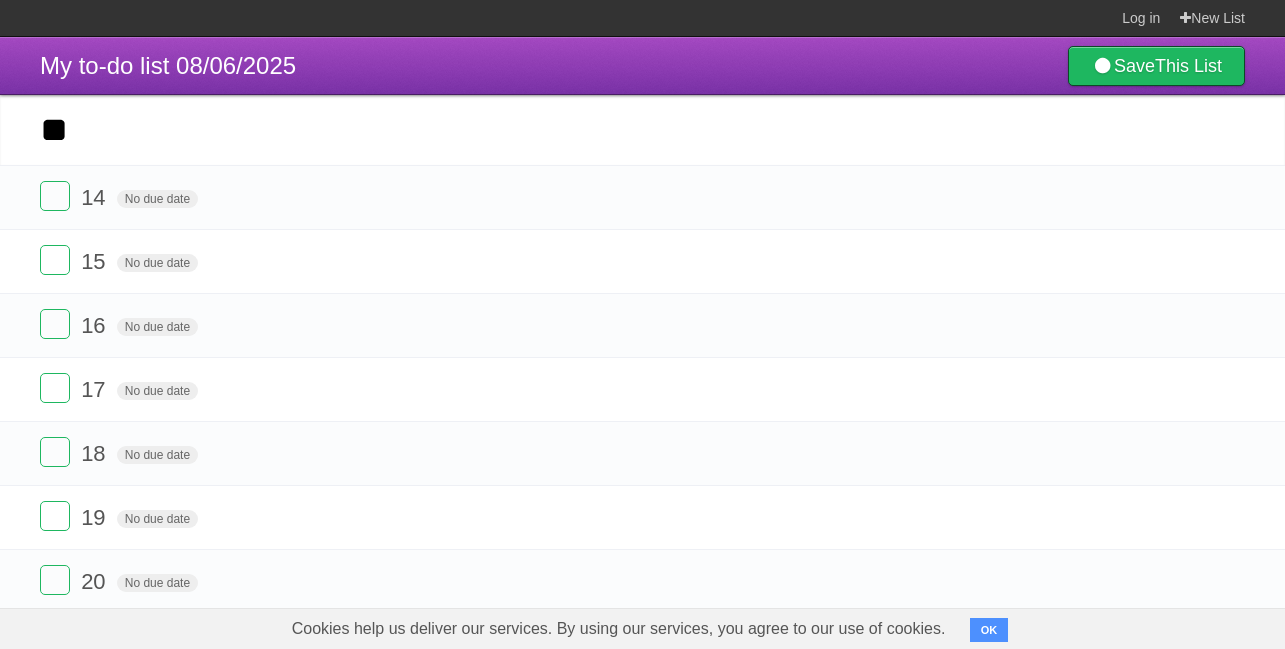 type on "**" 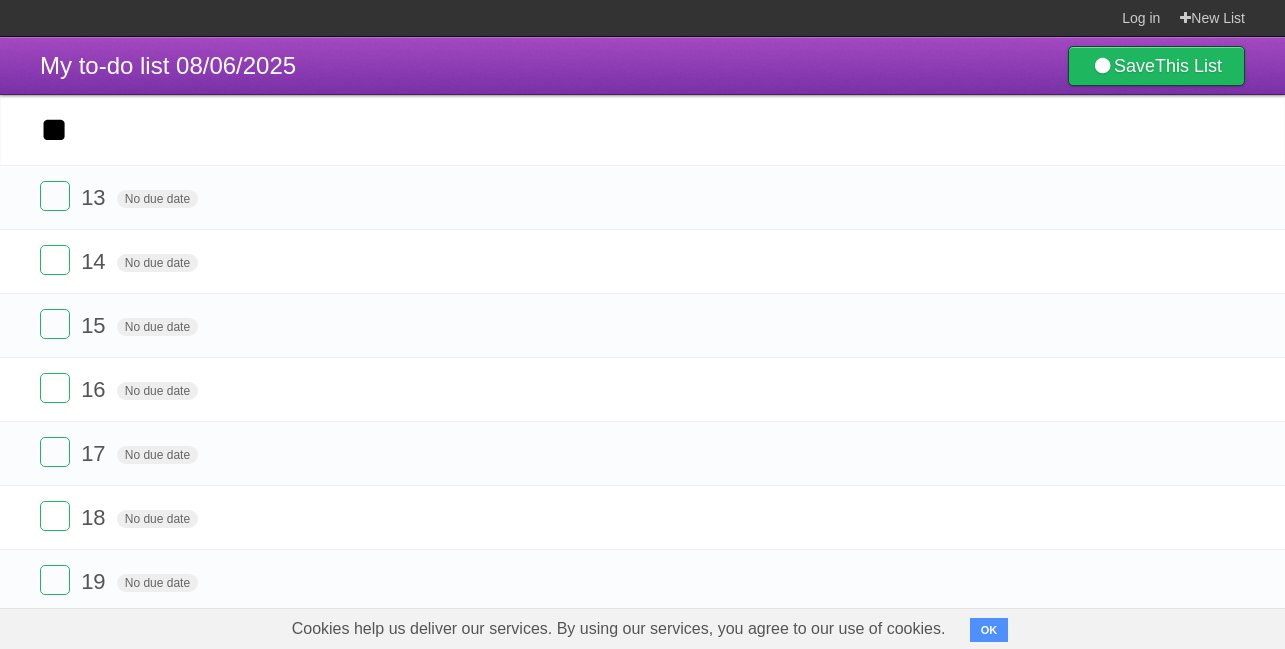 type on "**" 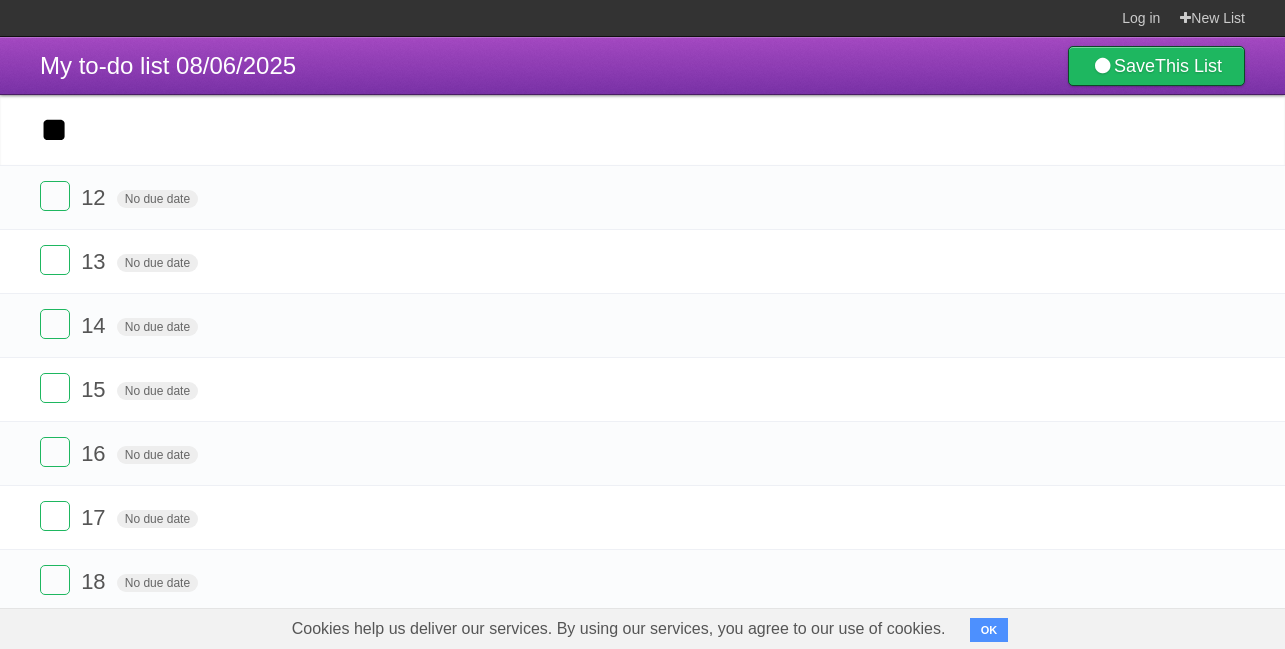 type on "**" 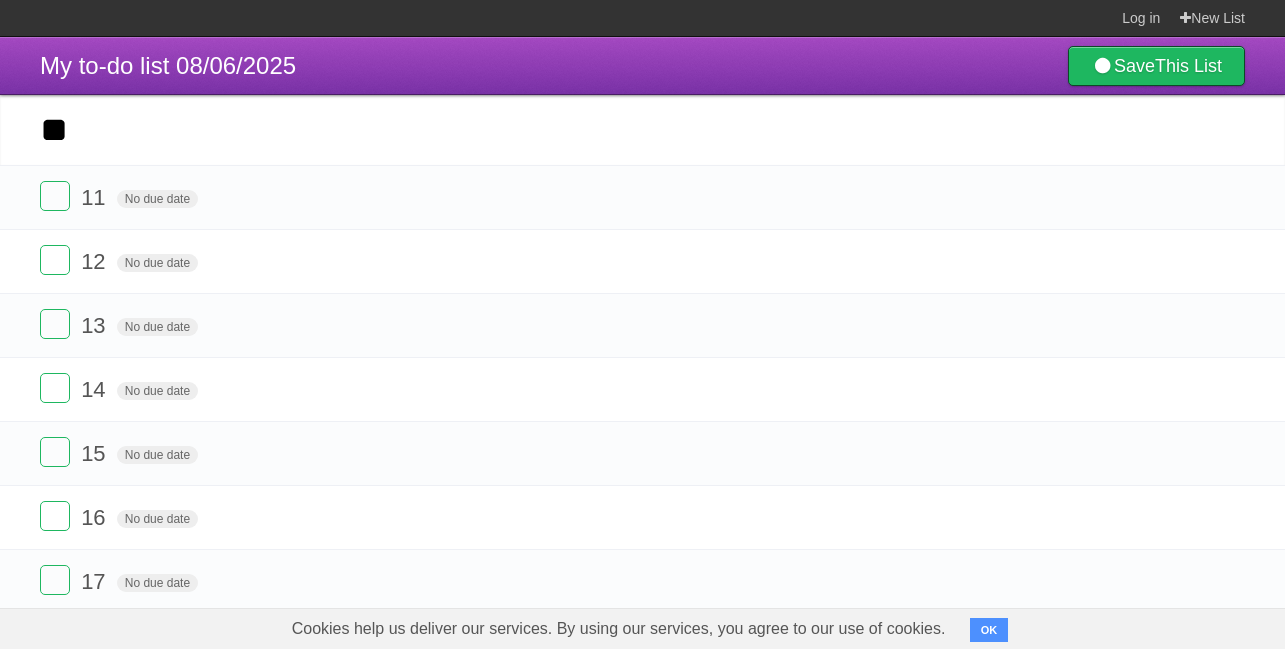 type on "**" 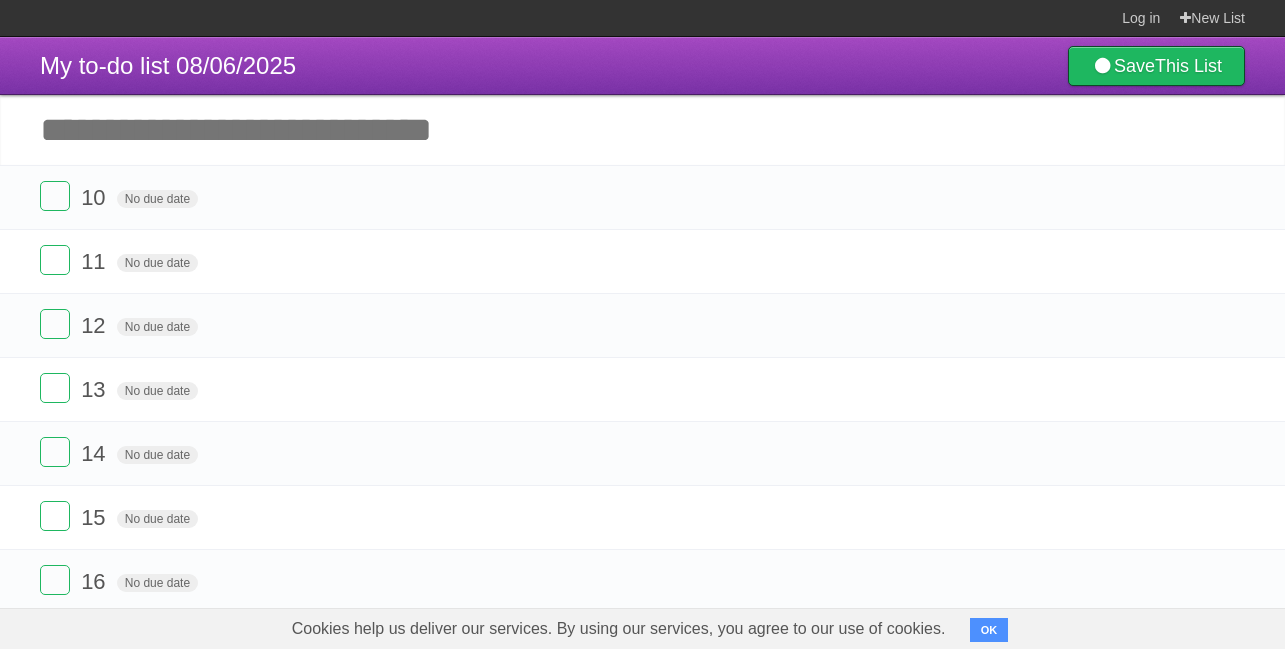 type on "*" 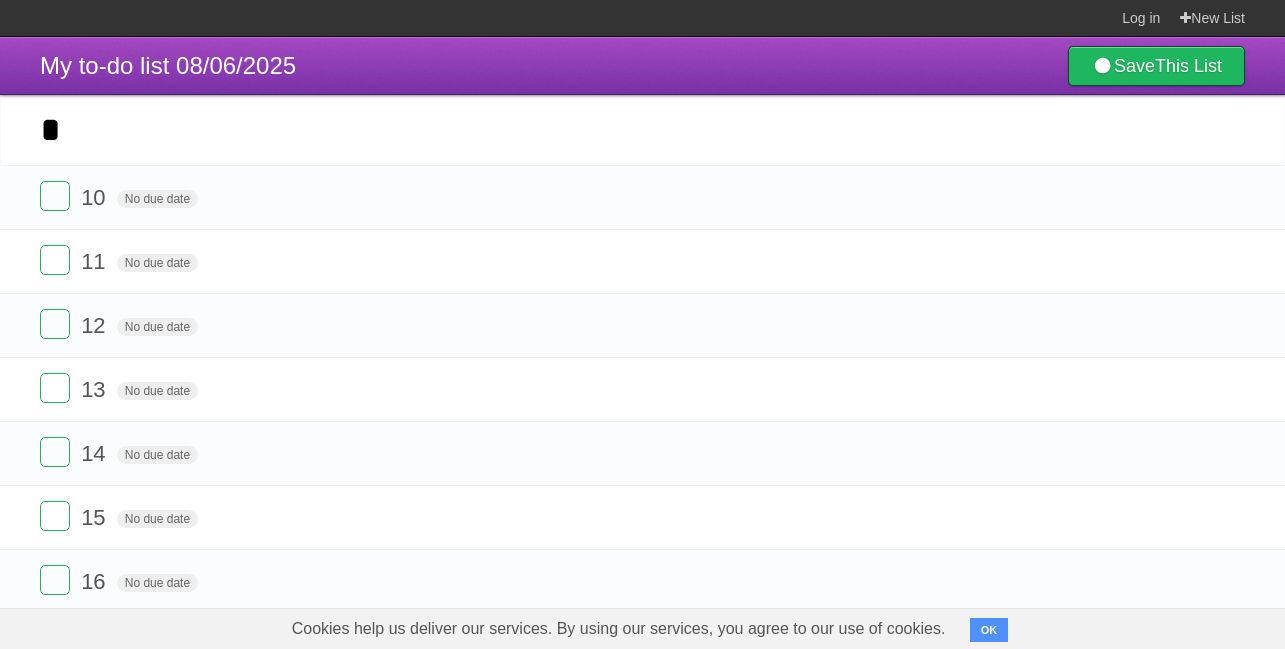 type on "*" 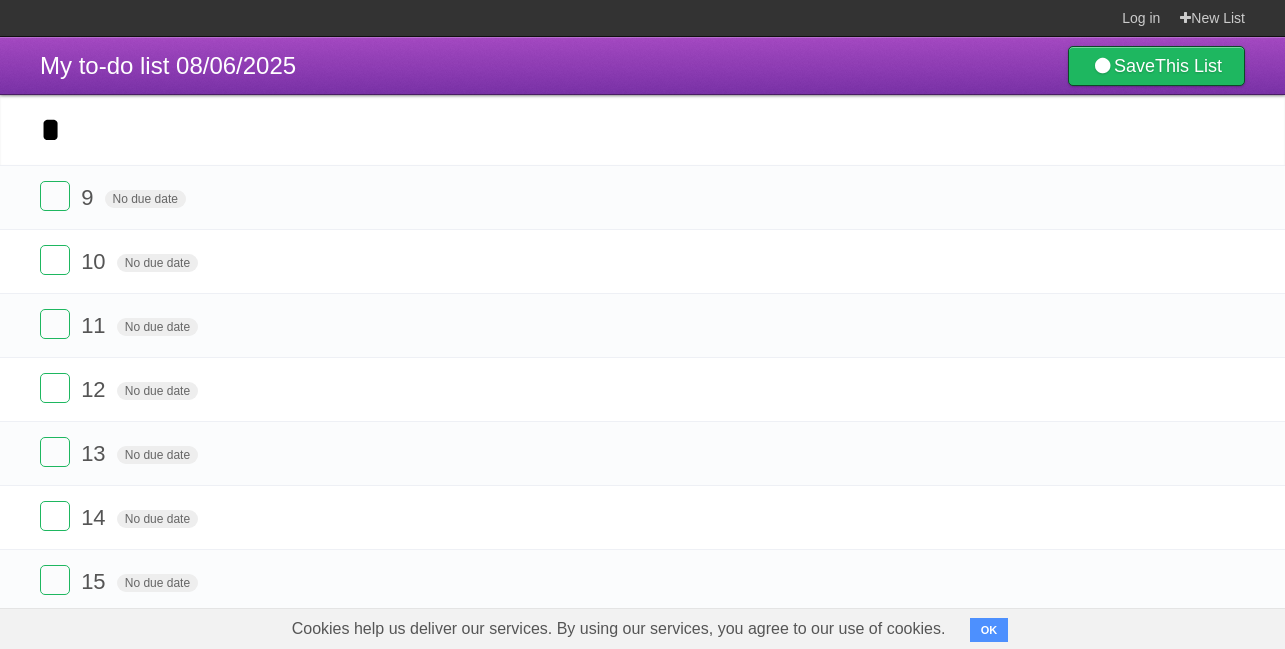 type on "*" 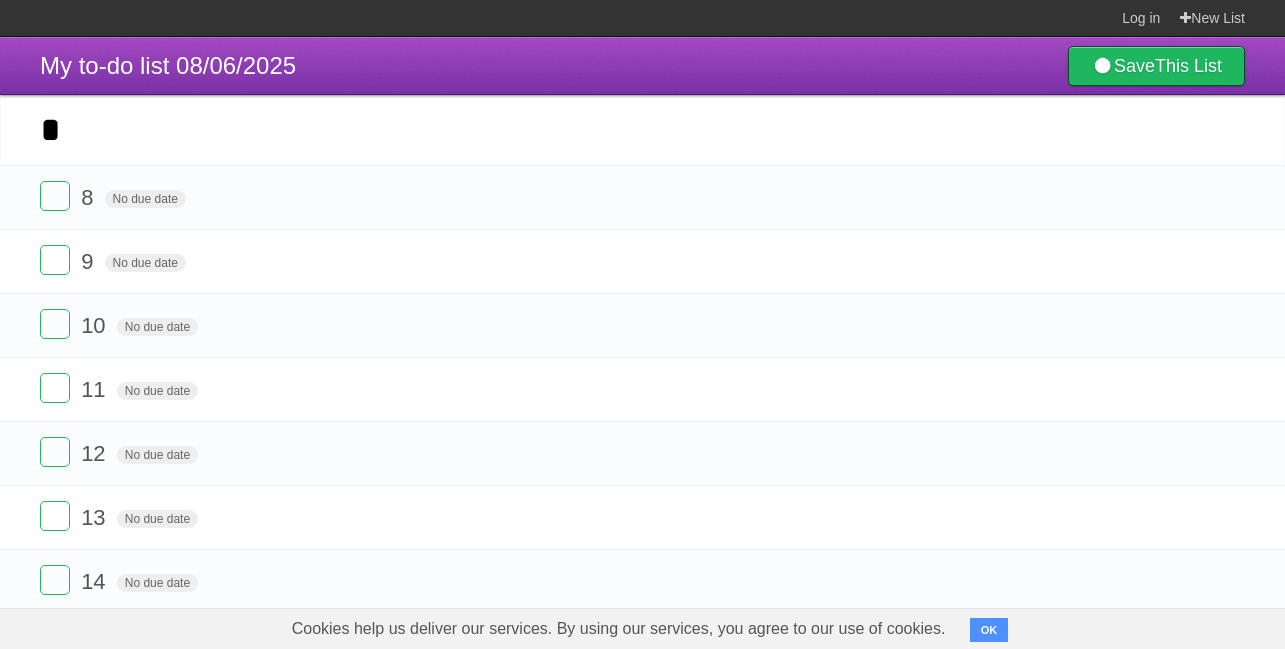 type on "*" 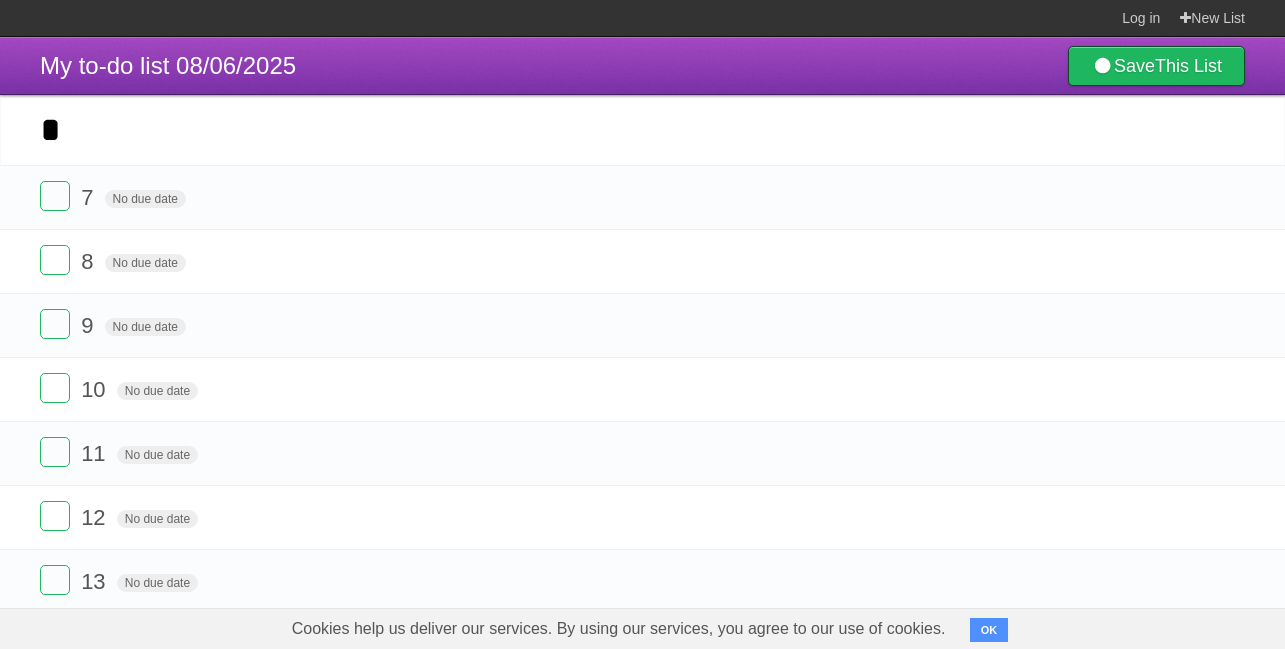type on "*" 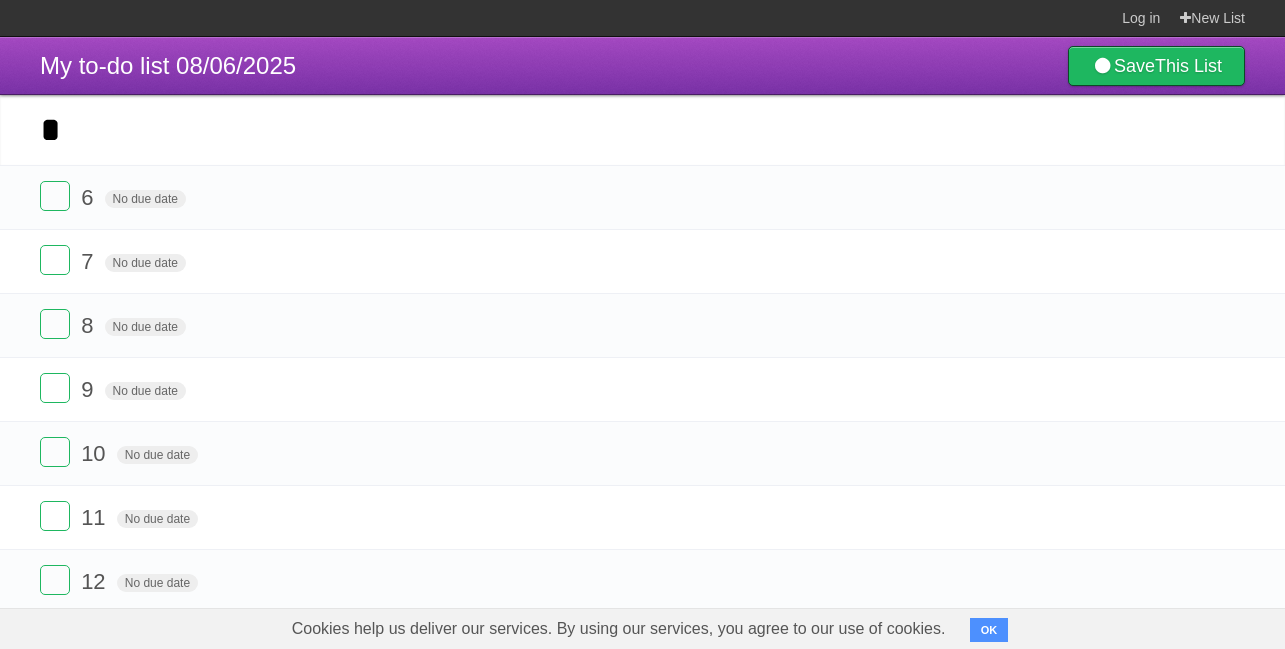 type on "*" 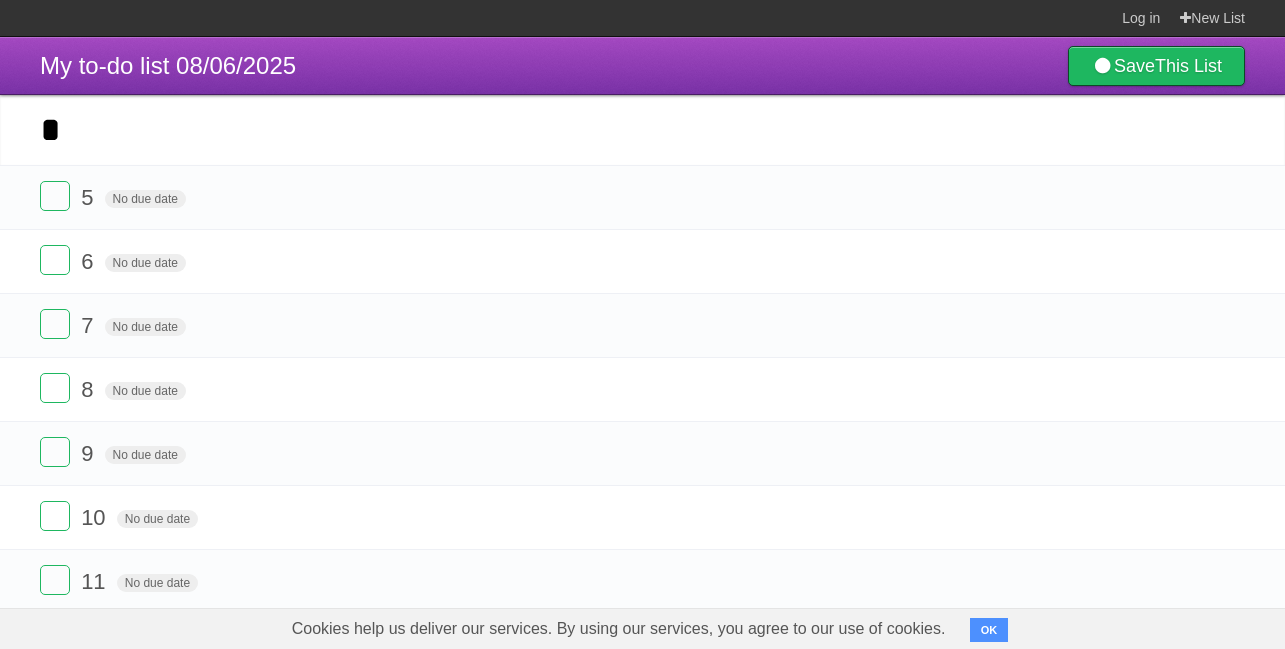 type on "*" 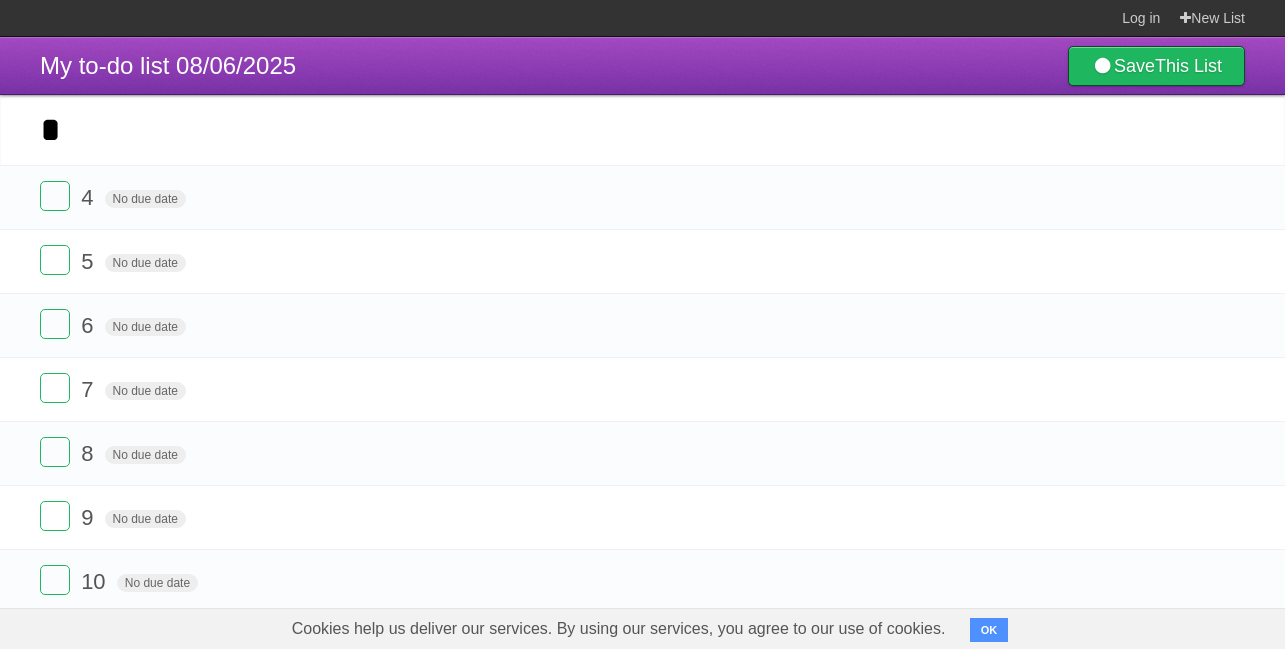type on "*" 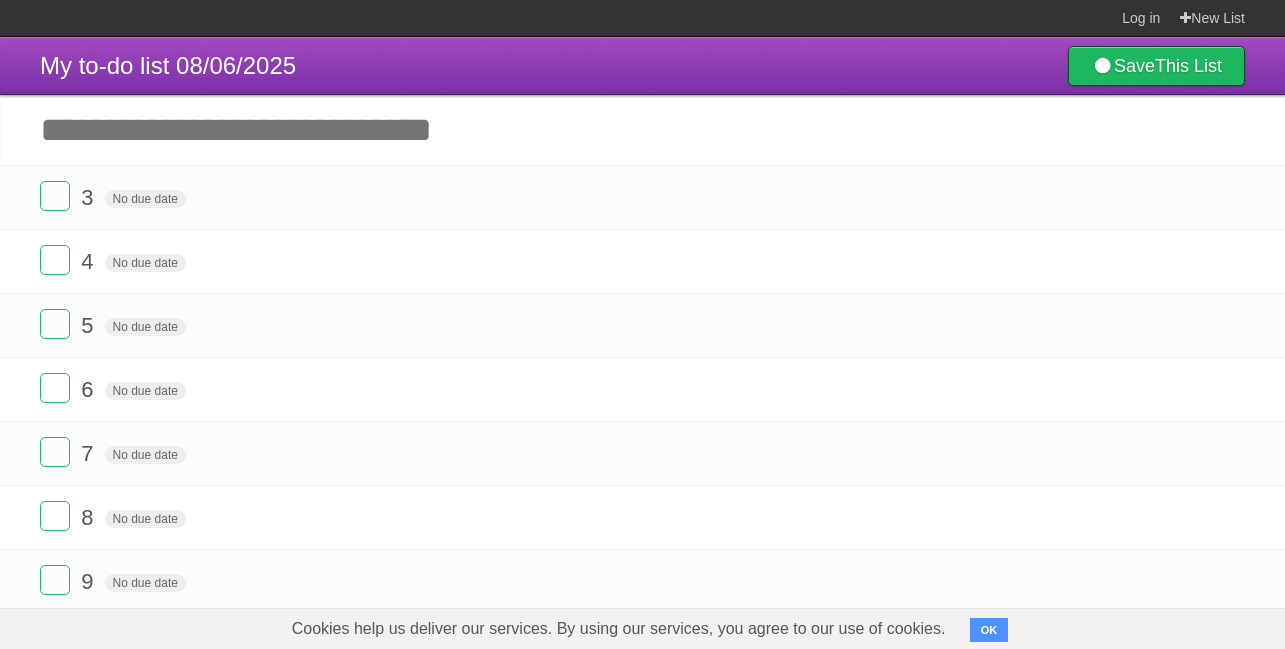type on "*" 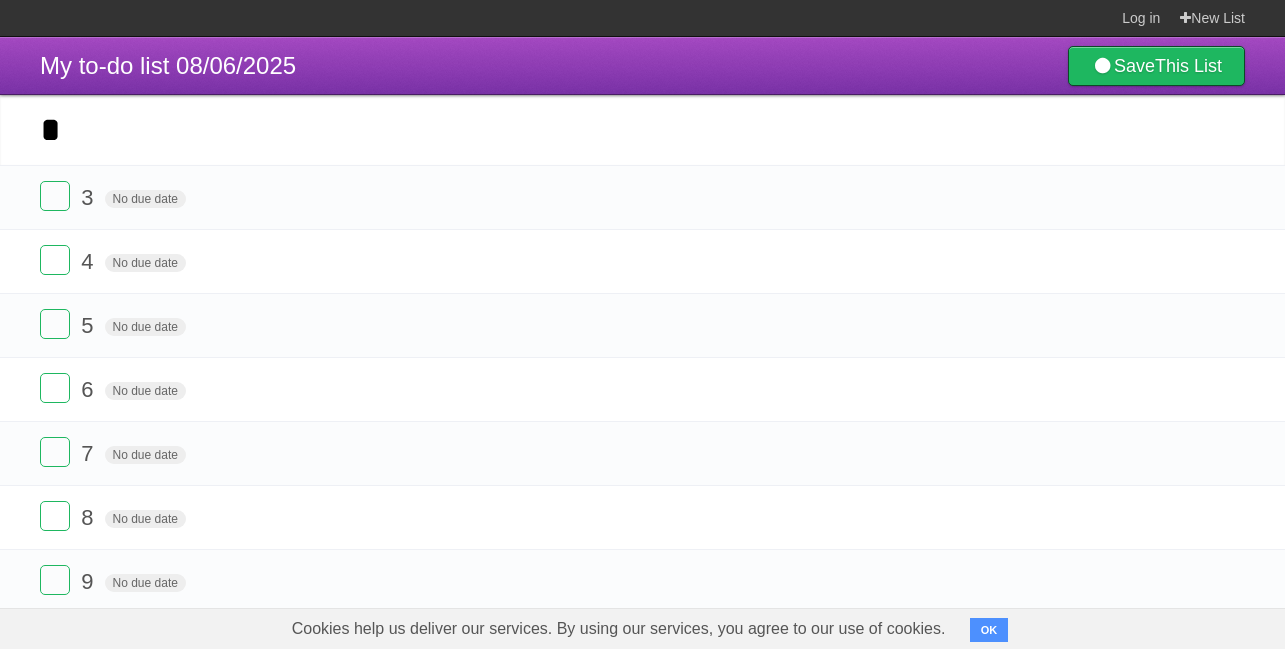 type on "*" 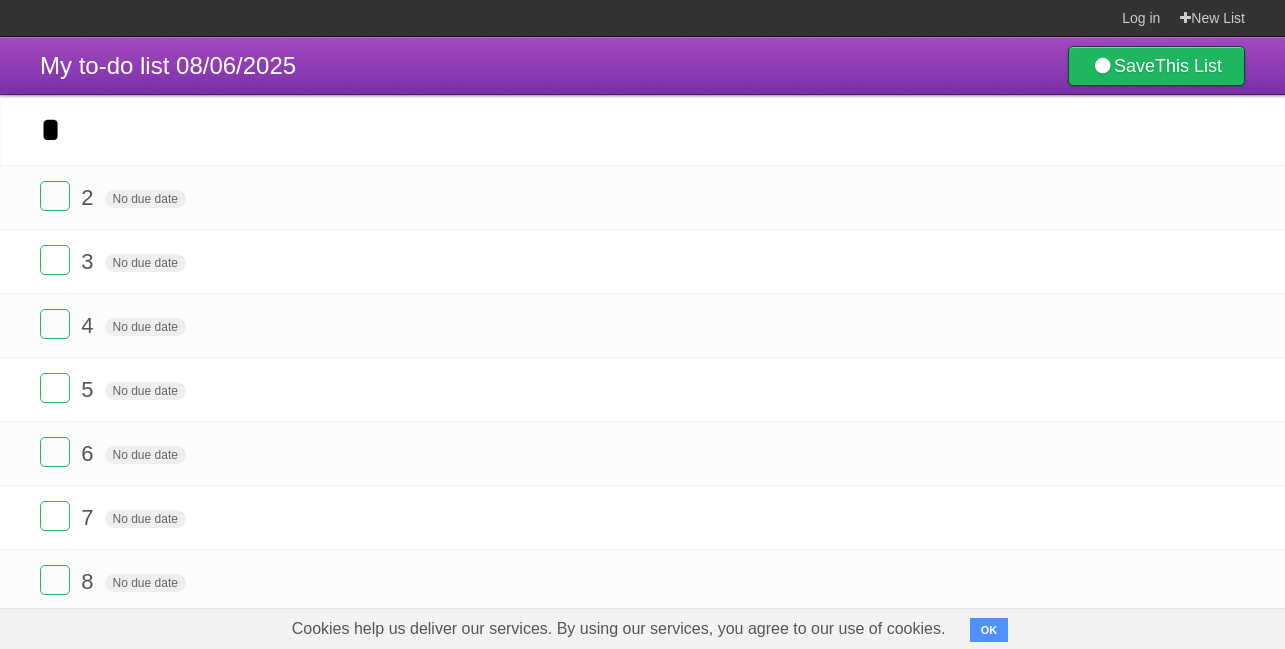 type on "*" 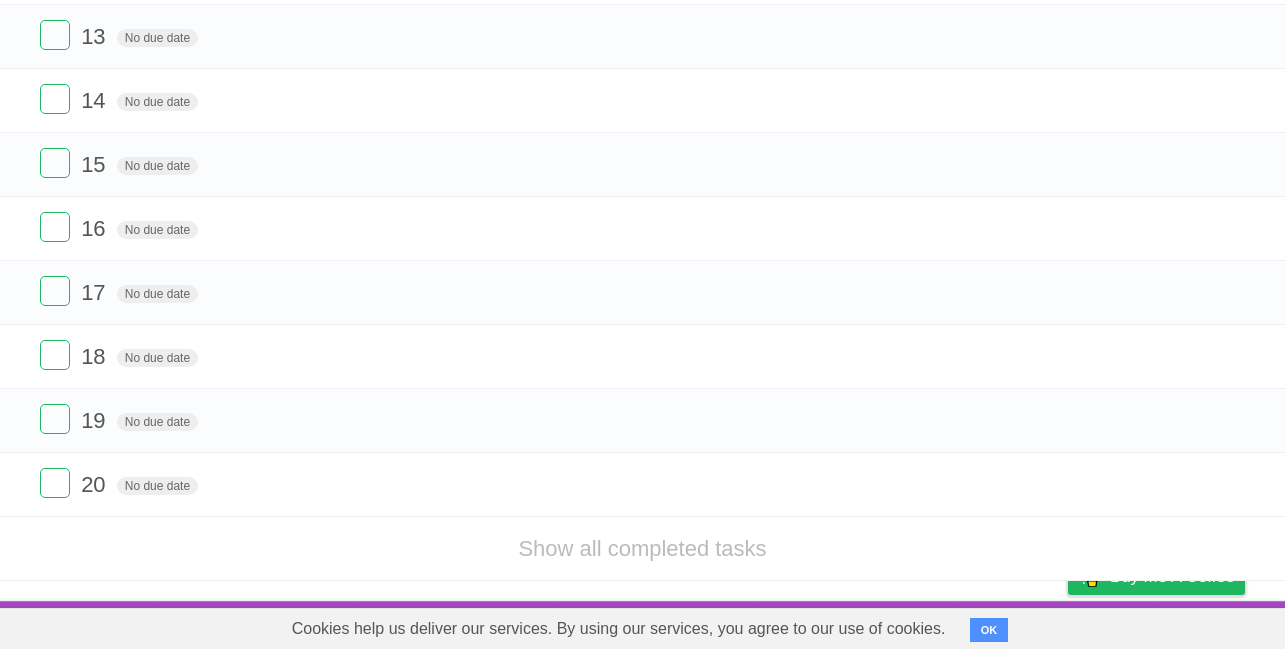 scroll, scrollTop: 0, scrollLeft: 0, axis: both 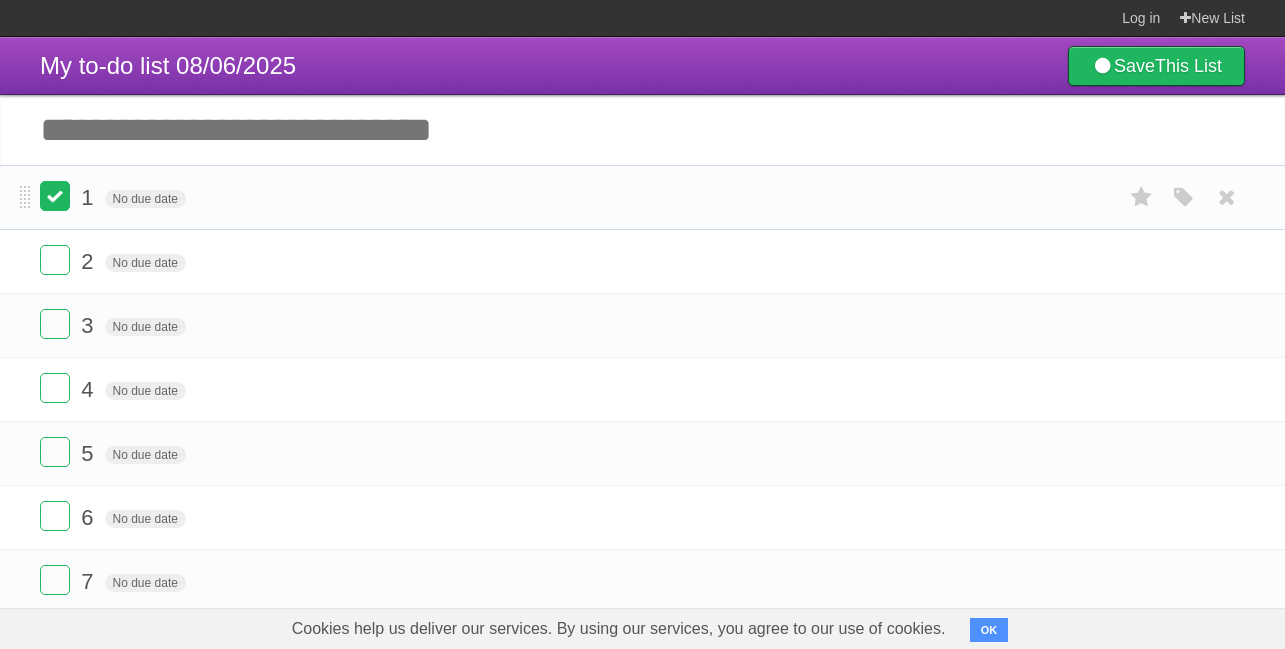 click at bounding box center (55, 196) 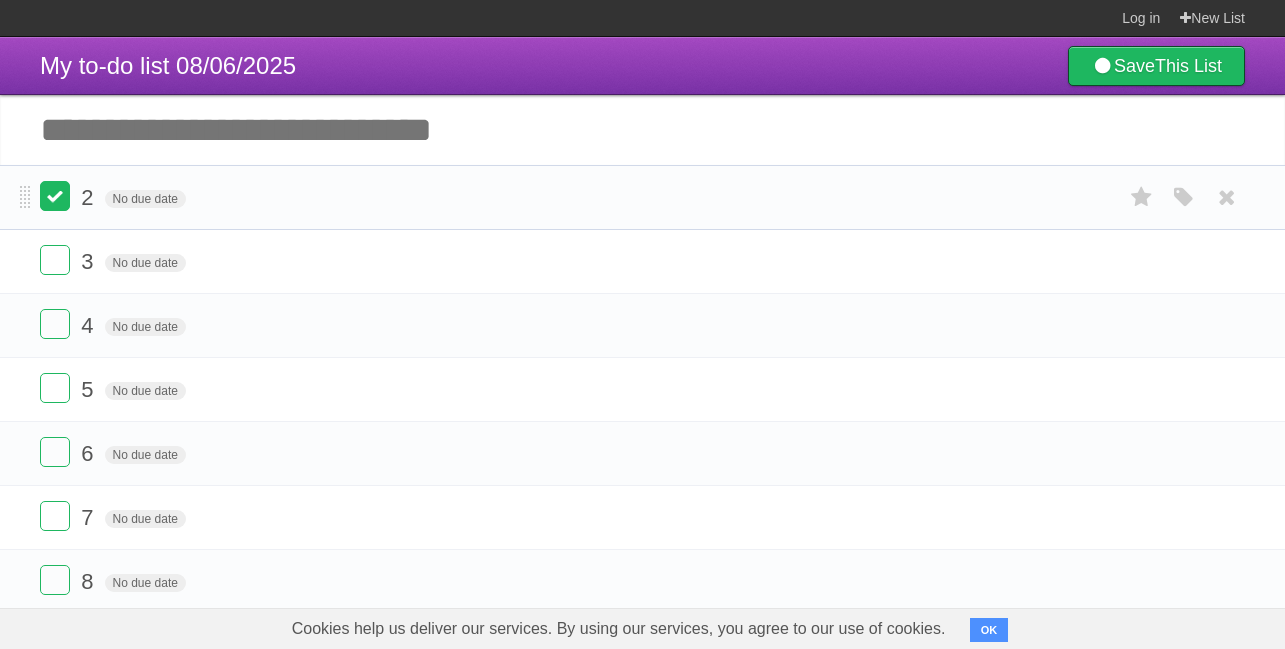 click at bounding box center [55, 196] 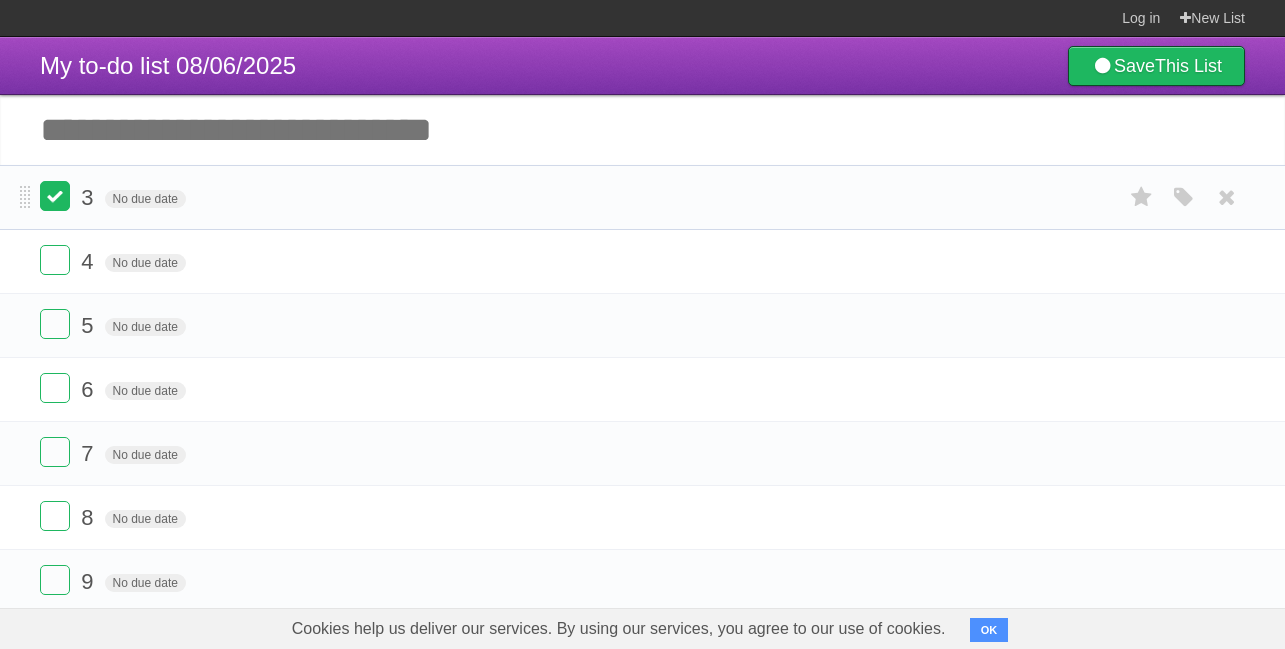 click at bounding box center [55, 196] 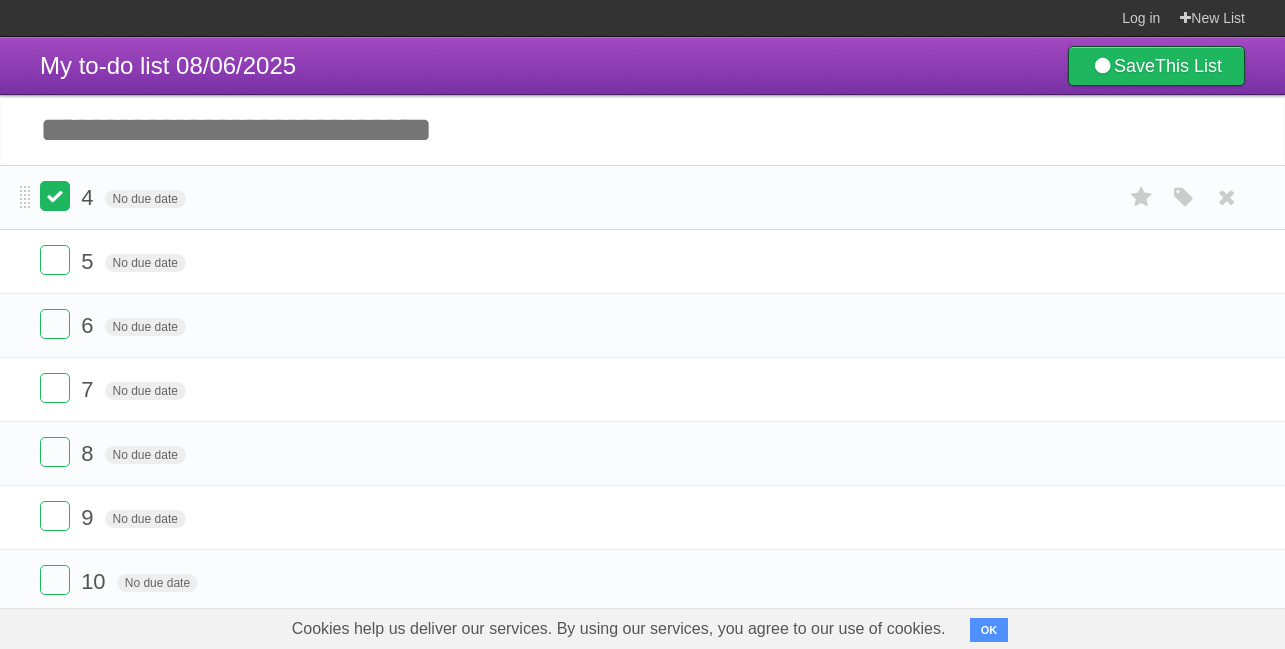 click at bounding box center (55, 196) 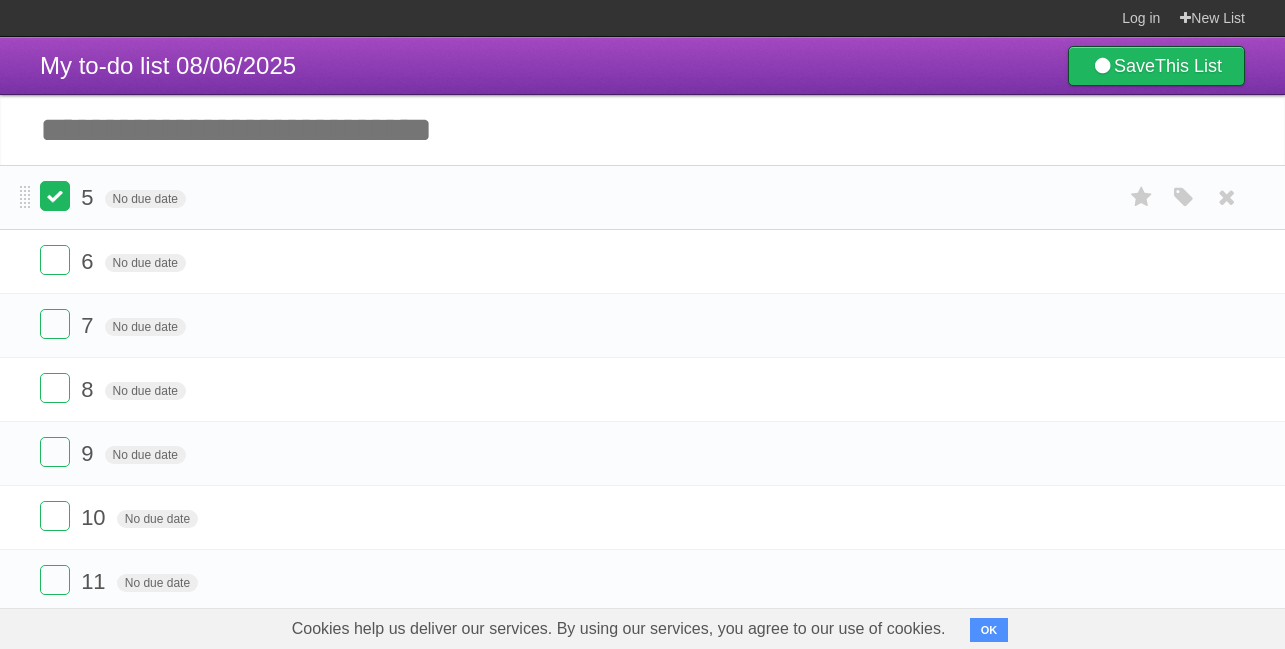 click at bounding box center (55, 196) 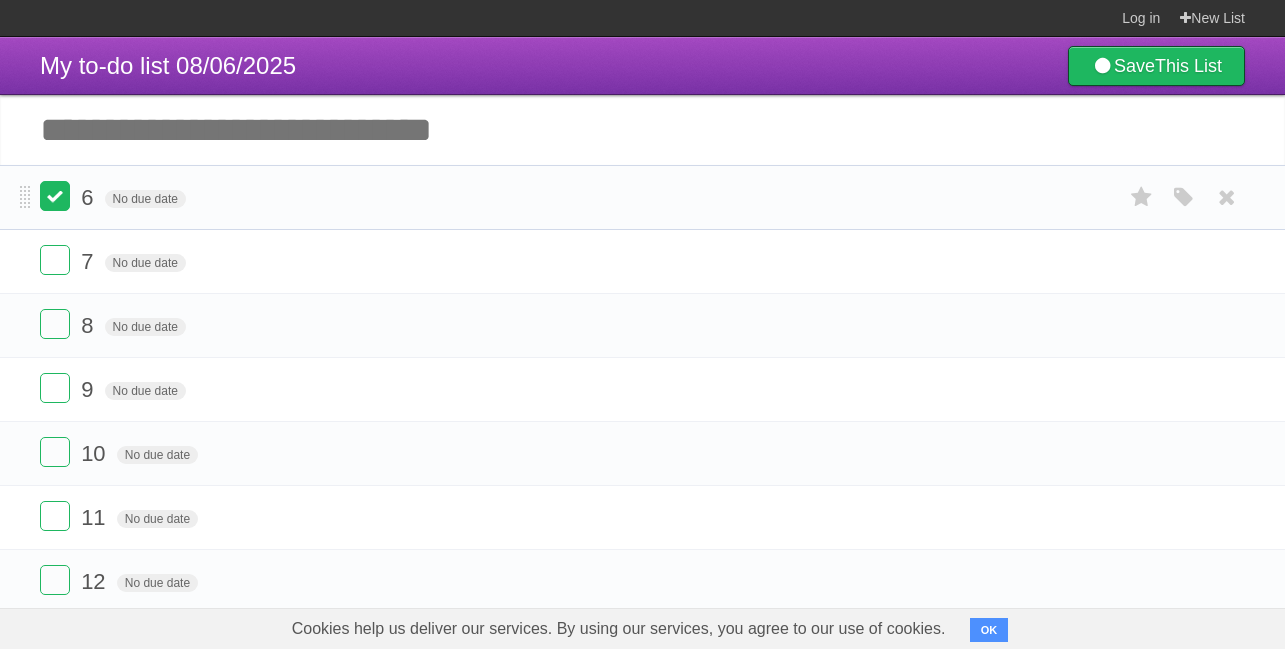 click at bounding box center [55, 196] 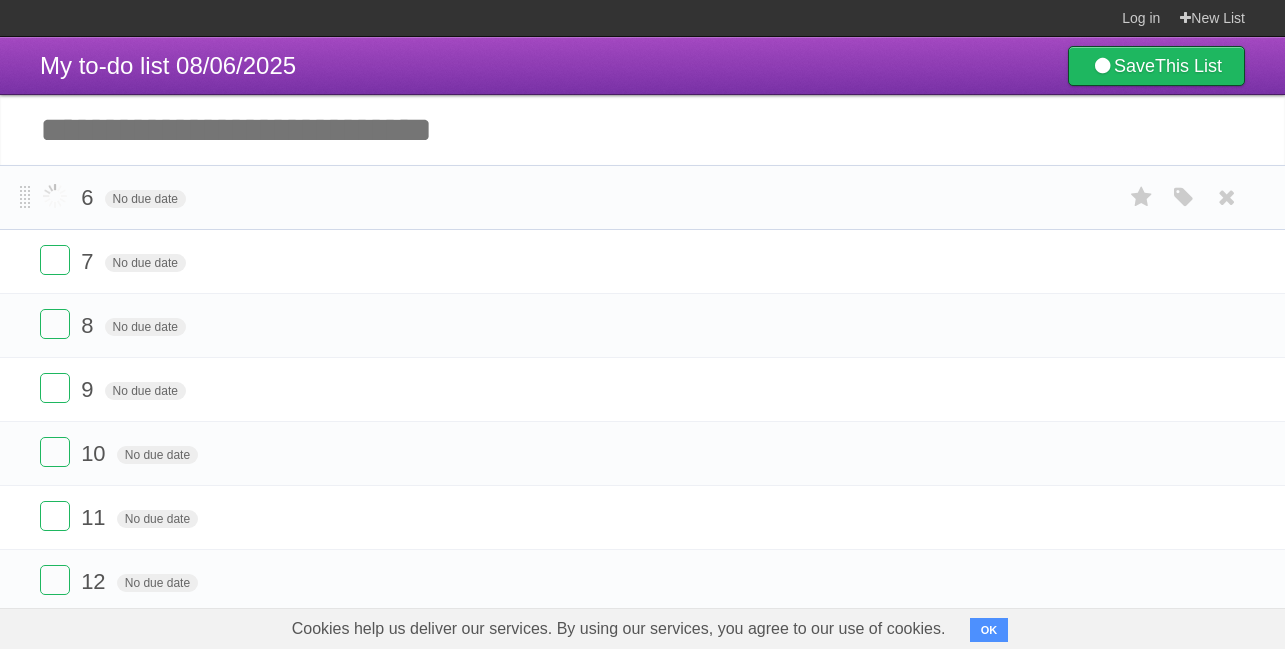 click at bounding box center (55, 196) 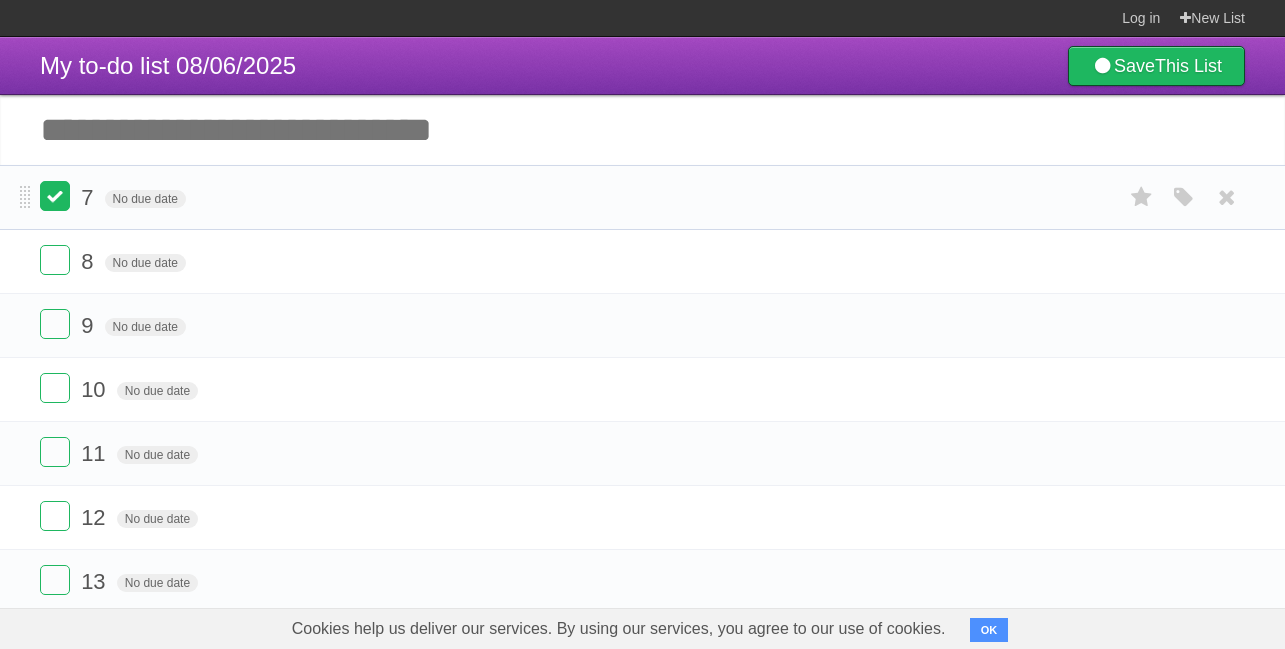click at bounding box center [55, 196] 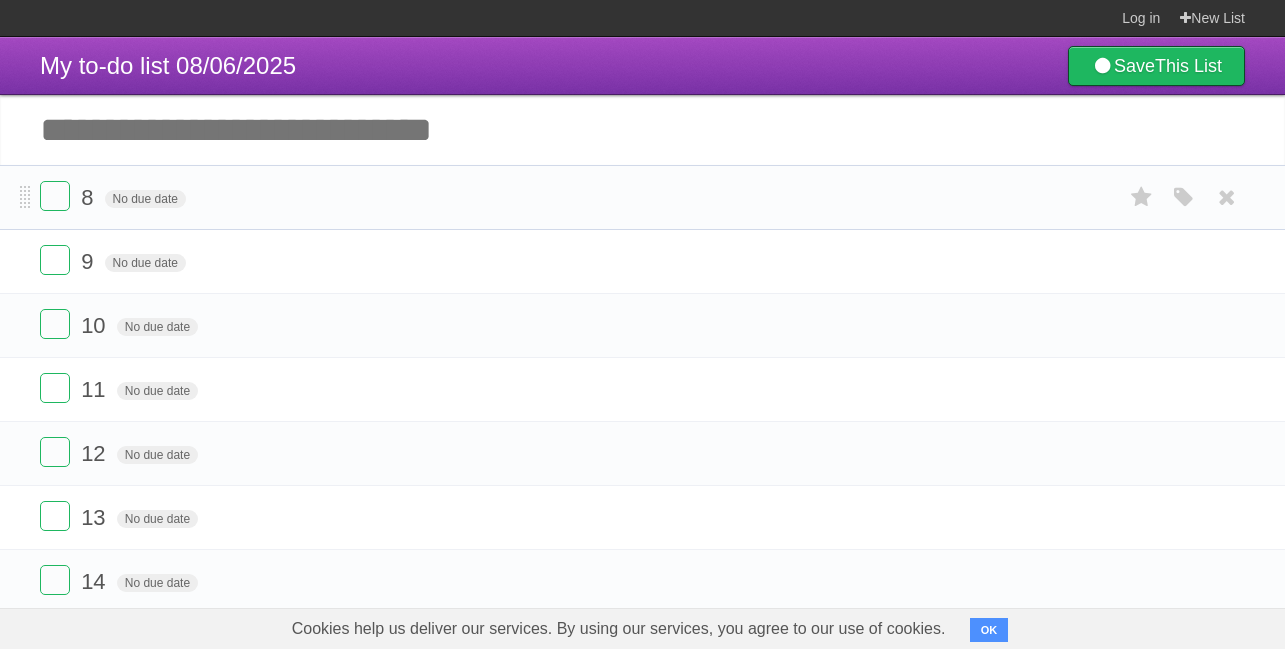 click on "8
No due date
White
Red
Blue
Green
Purple
Orange" at bounding box center [642, 197] 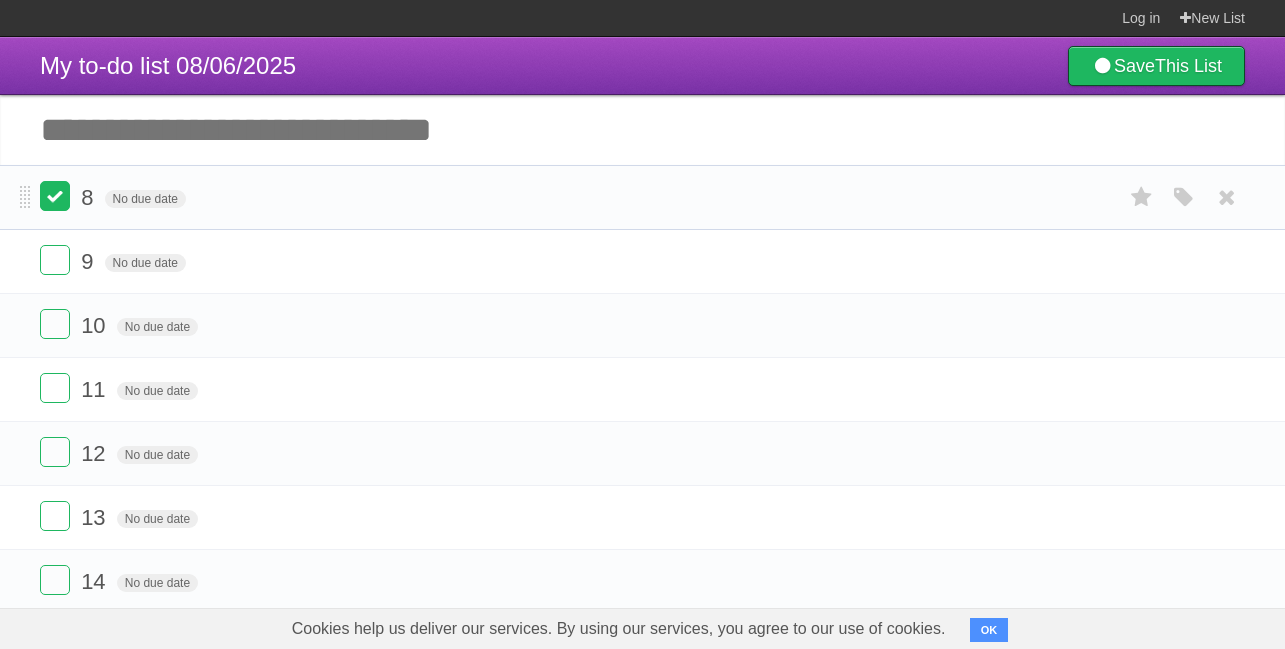 click at bounding box center [55, 196] 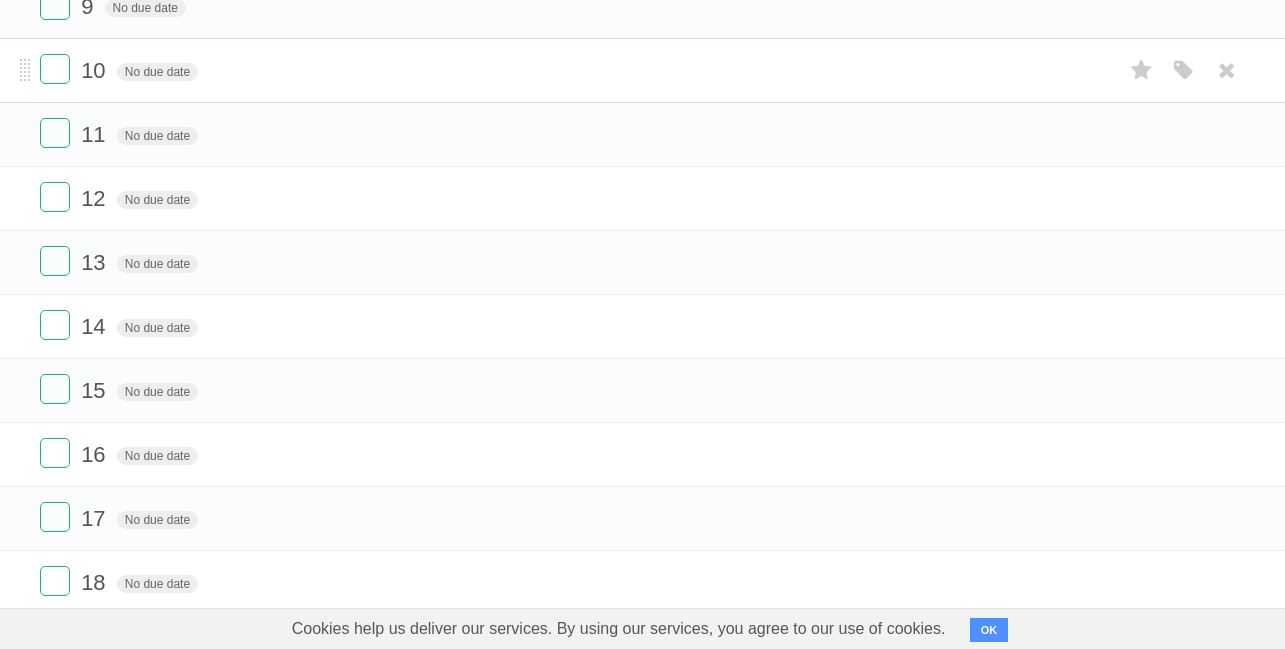 scroll, scrollTop: 0, scrollLeft: 0, axis: both 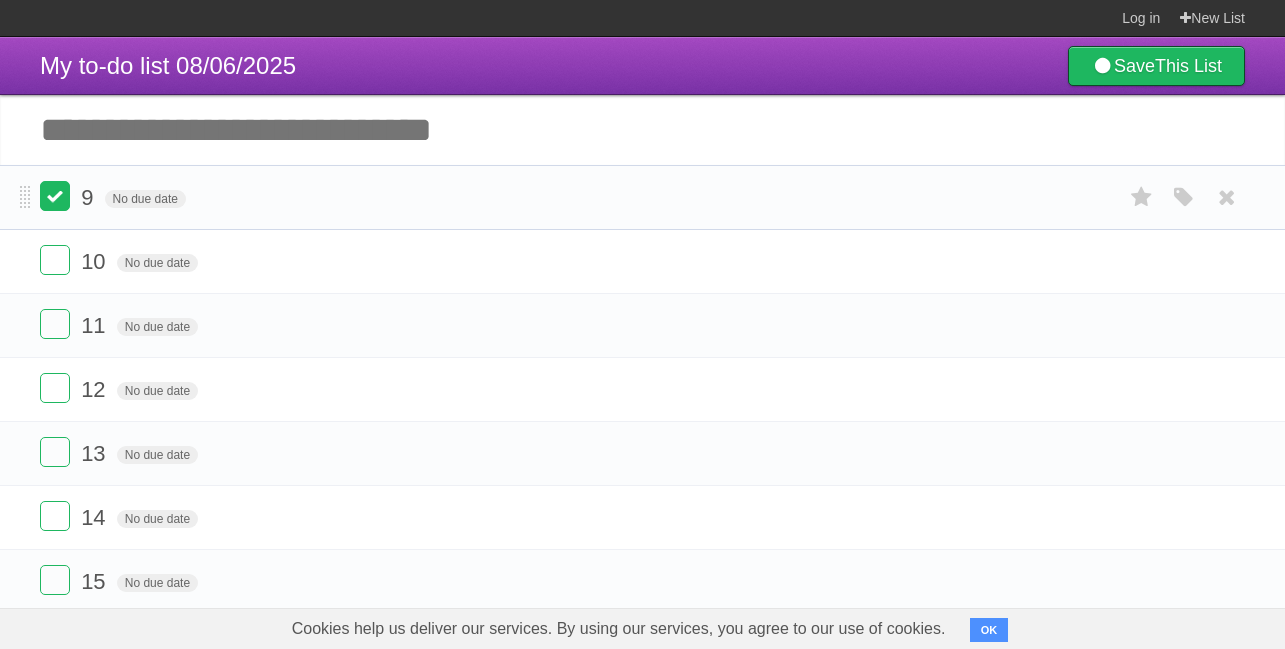 click at bounding box center [55, 196] 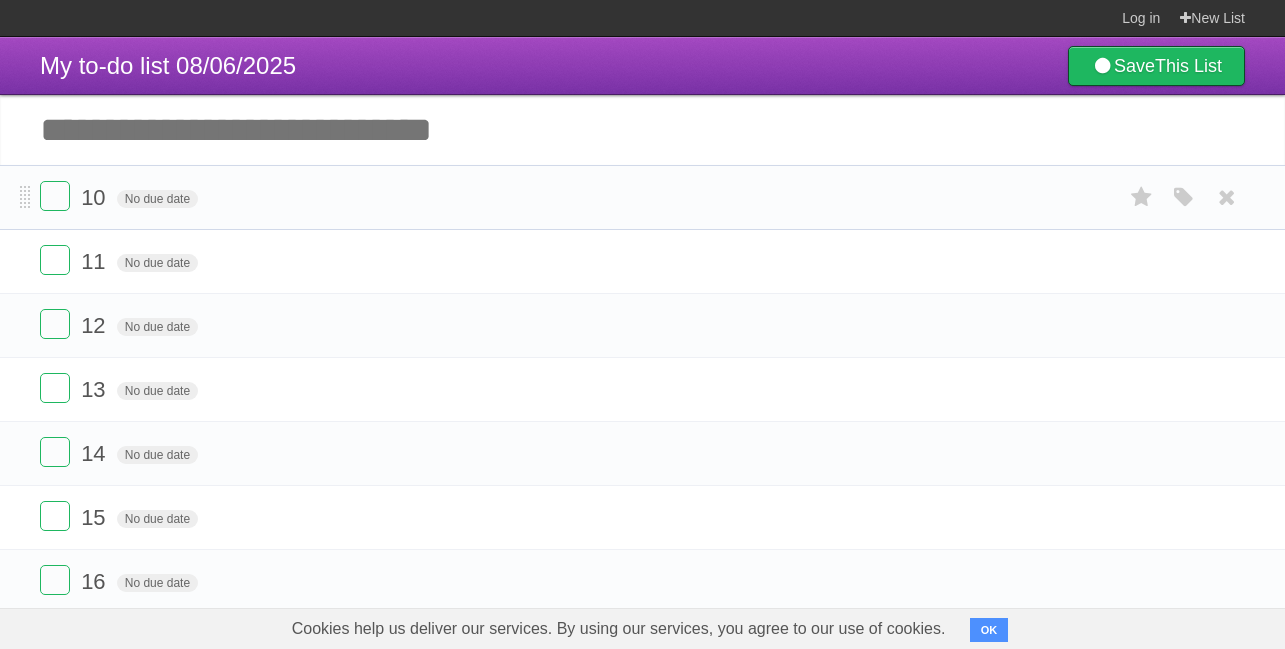 click on "10
No due date
White
Red
Blue
Green
Purple
Orange" at bounding box center [642, 197] 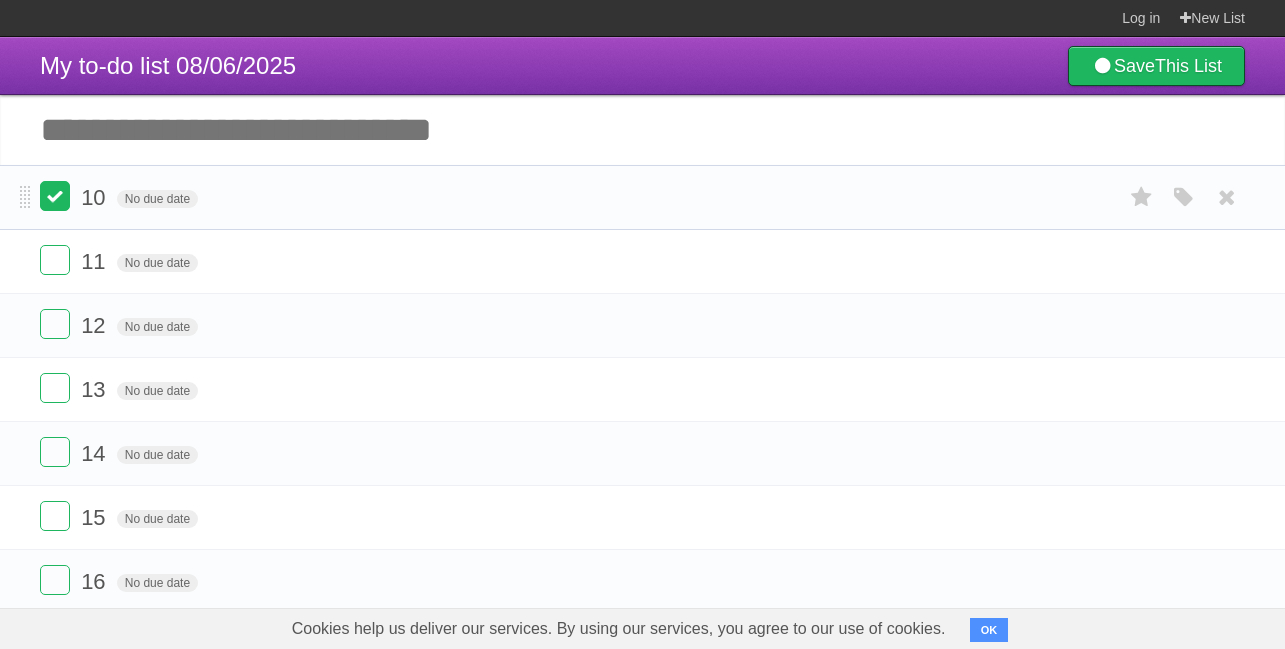 click at bounding box center (55, 196) 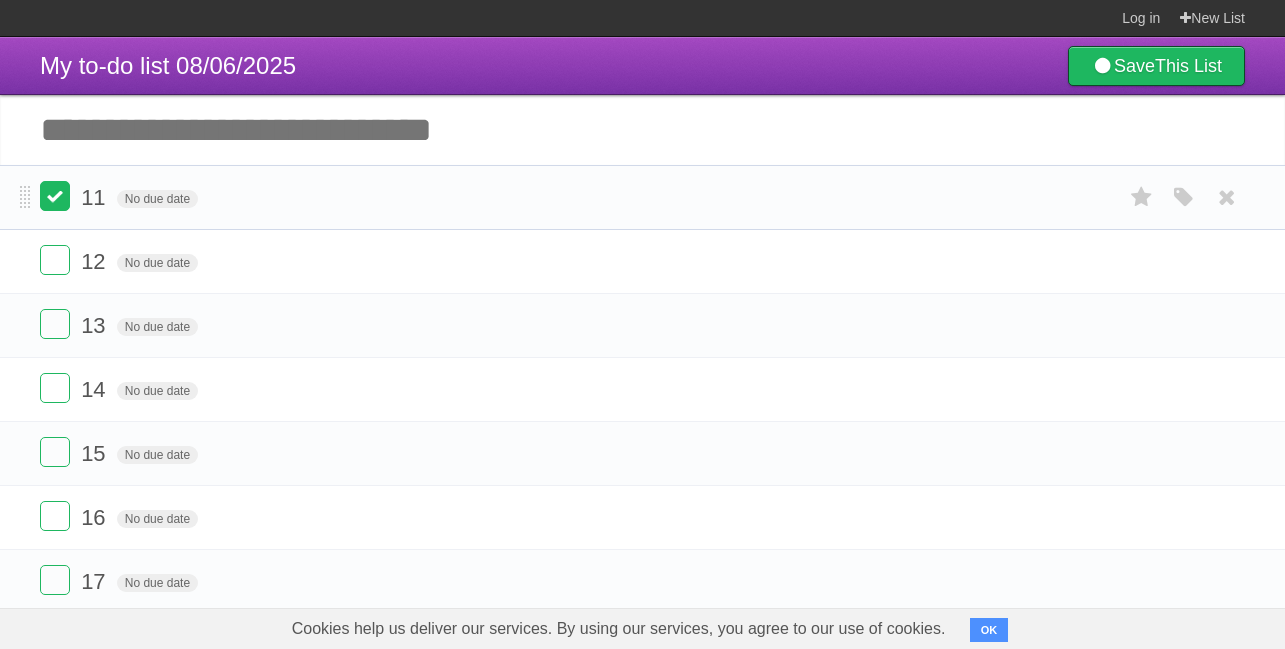 click at bounding box center [55, 196] 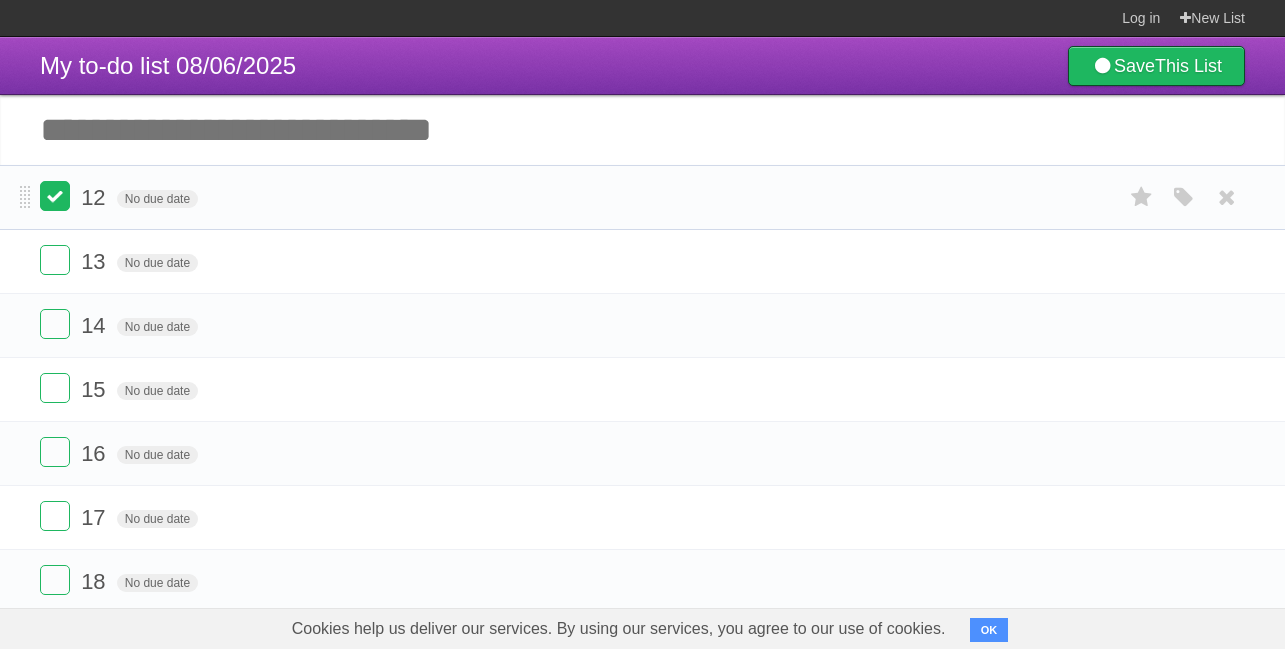 click at bounding box center [55, 196] 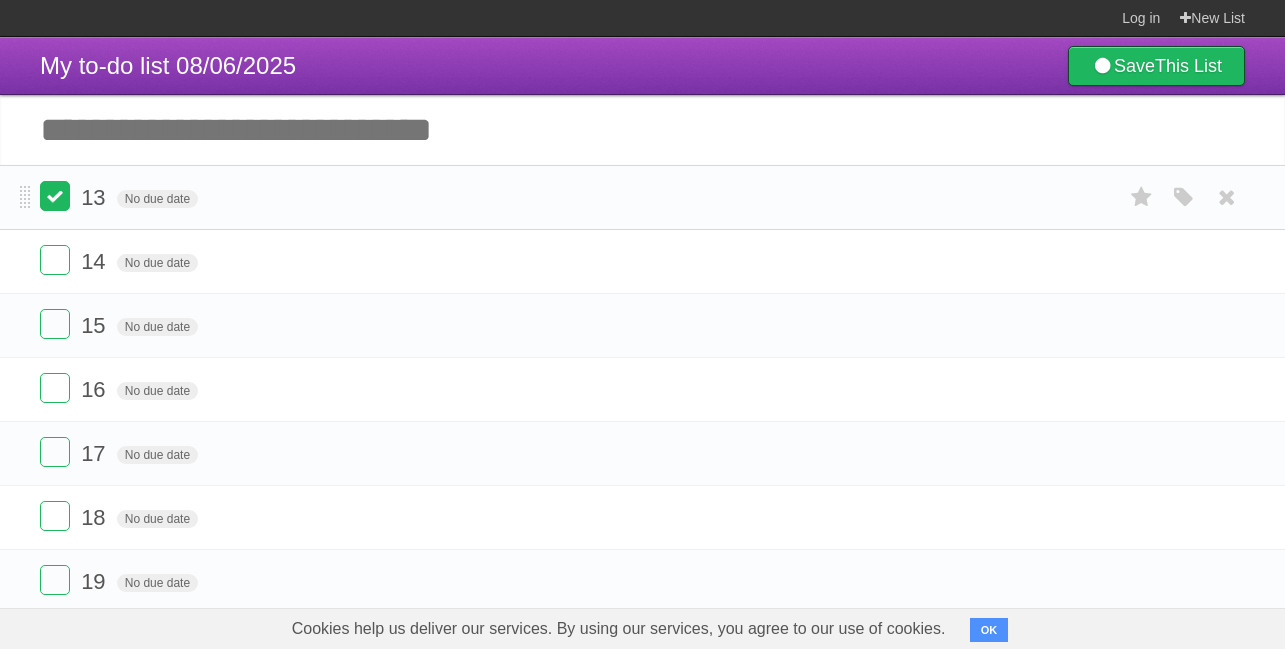 click at bounding box center [55, 196] 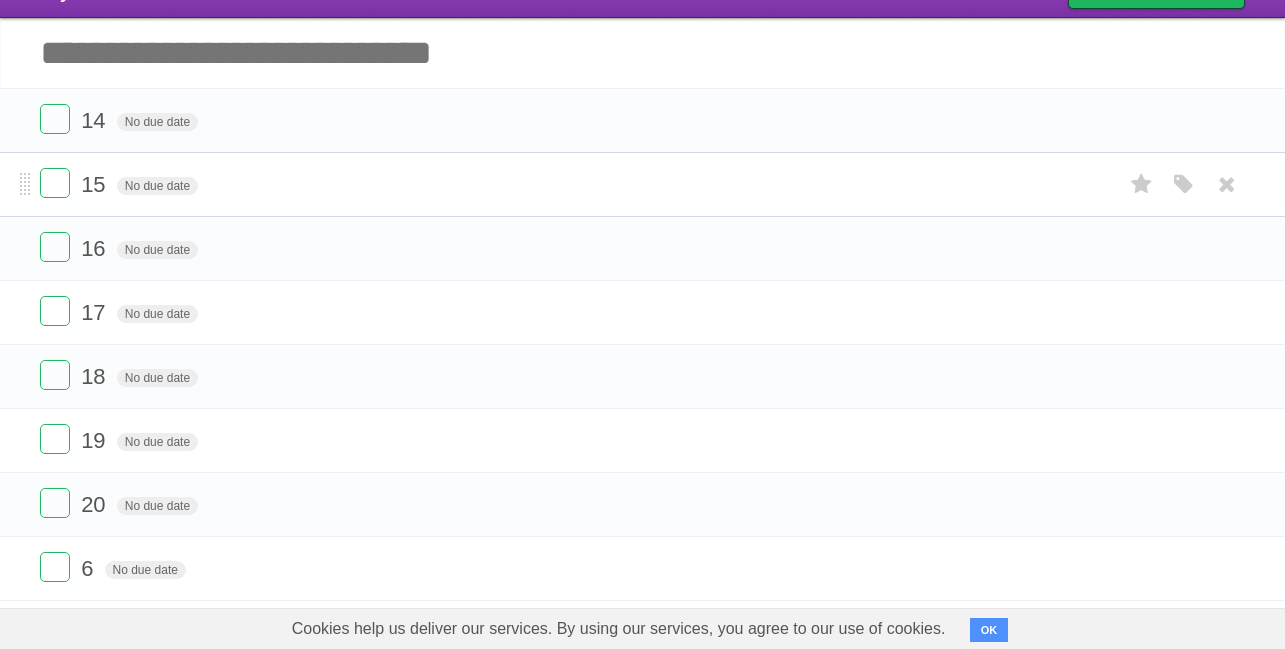 scroll, scrollTop: 0, scrollLeft: 0, axis: both 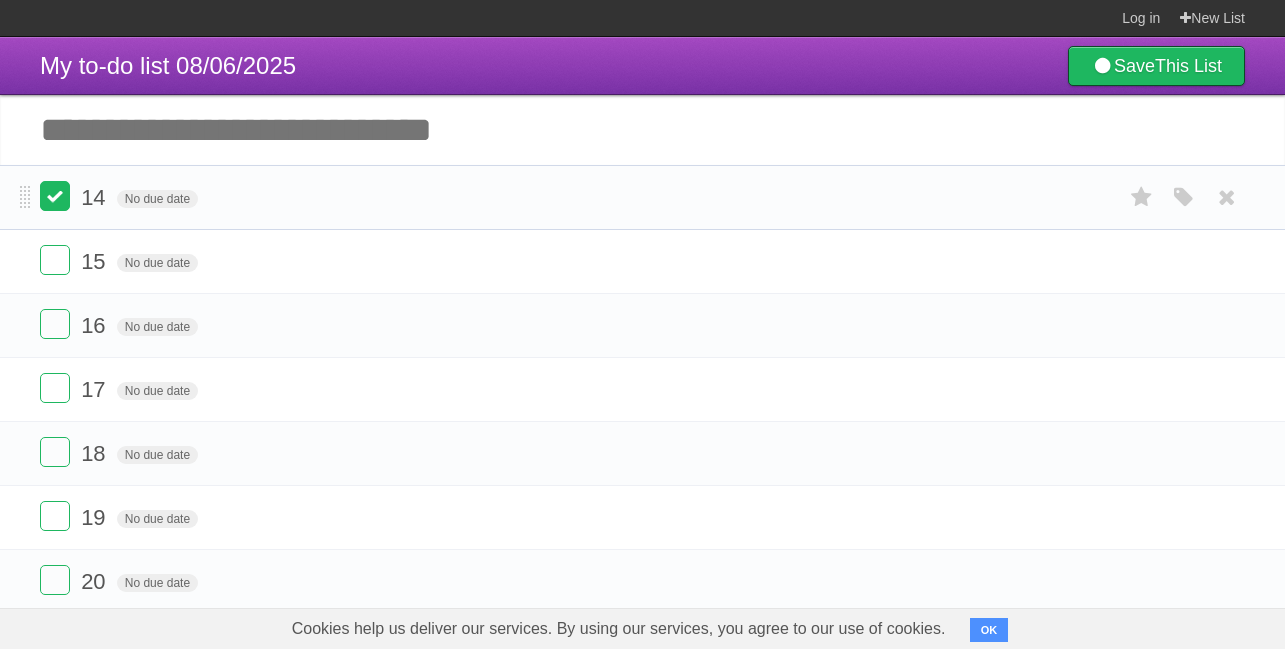 click at bounding box center [55, 196] 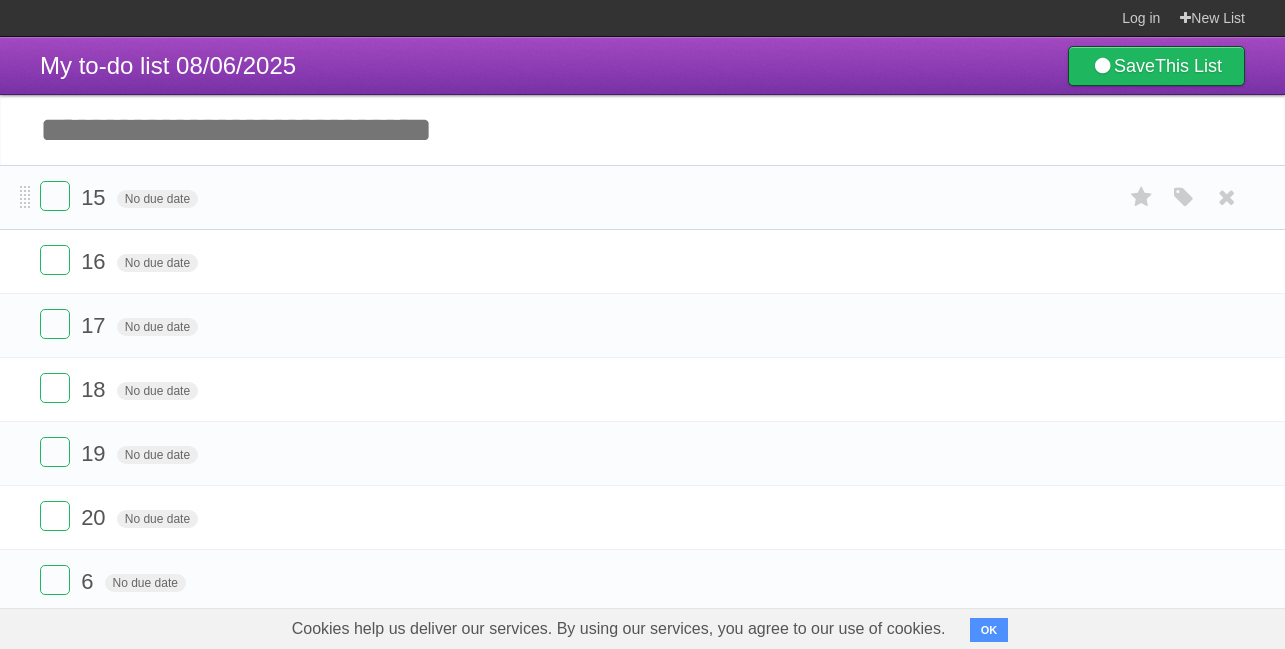 click on "15
No due date
White
Red
Blue
Green
Purple
Orange" at bounding box center [642, 197] 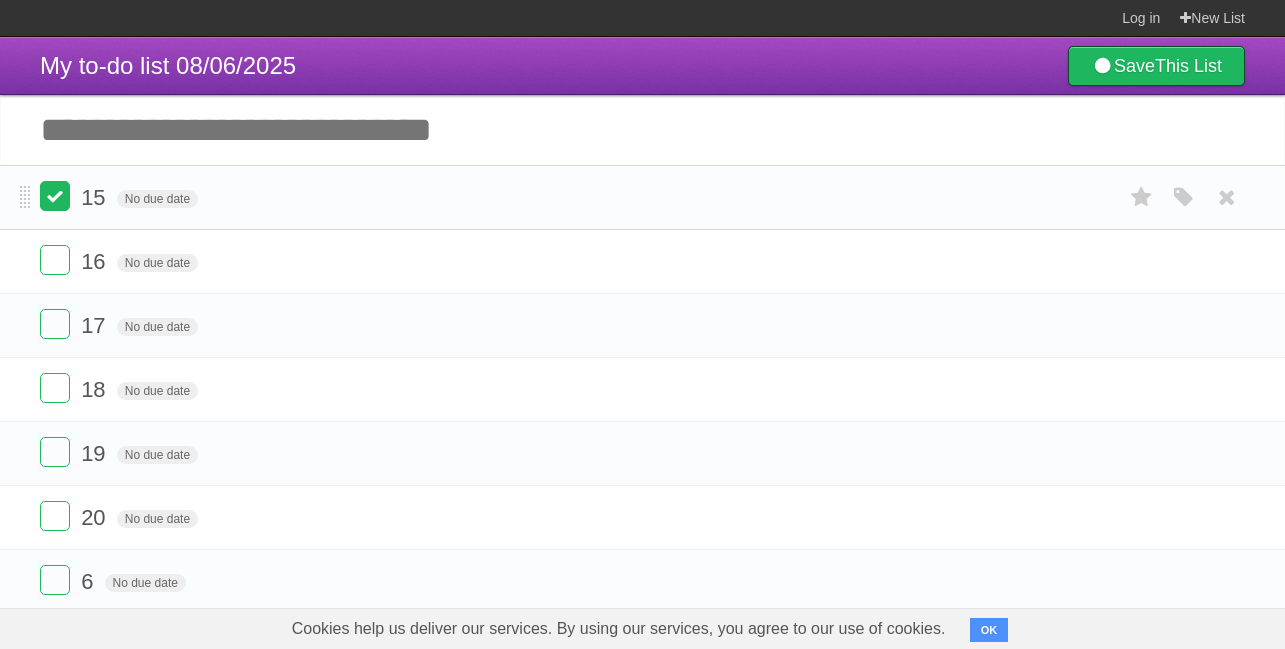 click at bounding box center [55, 196] 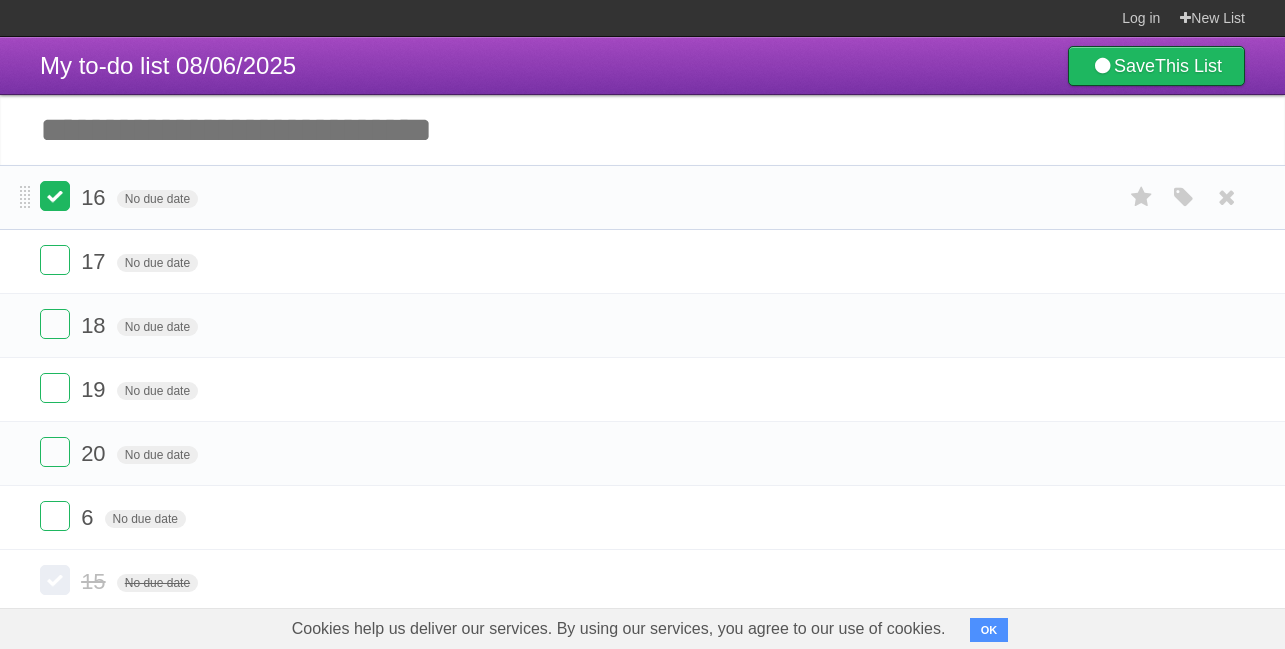 click at bounding box center (55, 196) 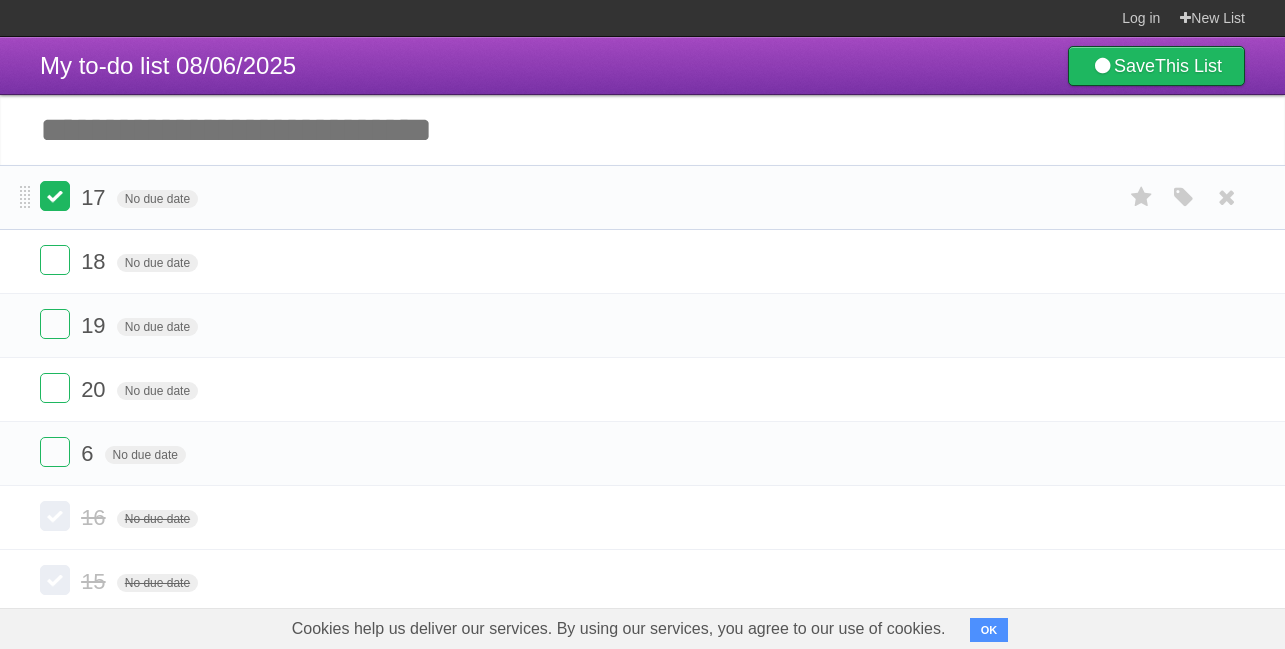 click at bounding box center [55, 196] 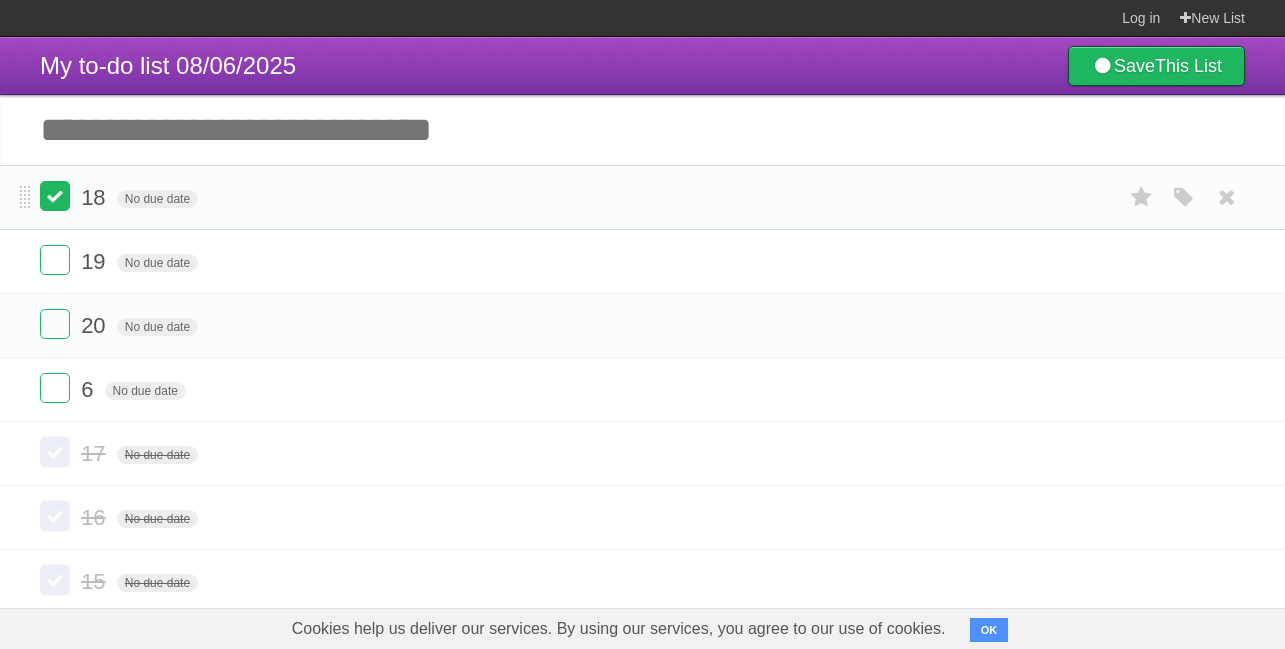 click at bounding box center [55, 196] 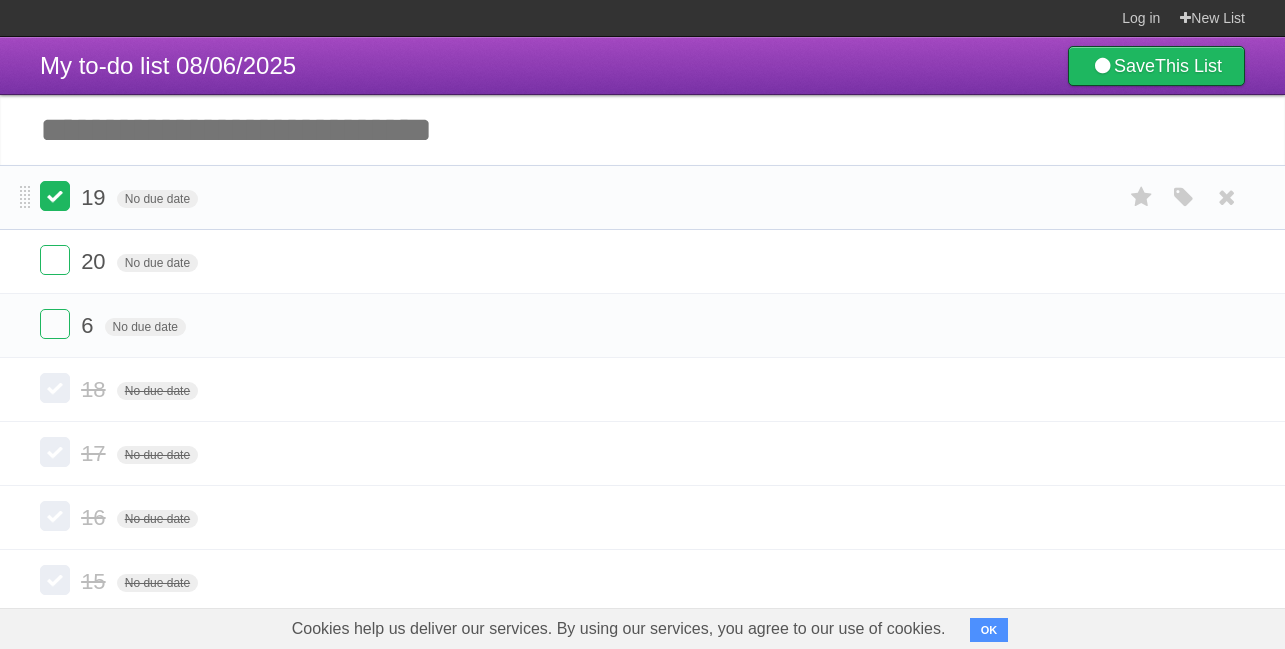 click at bounding box center (55, 196) 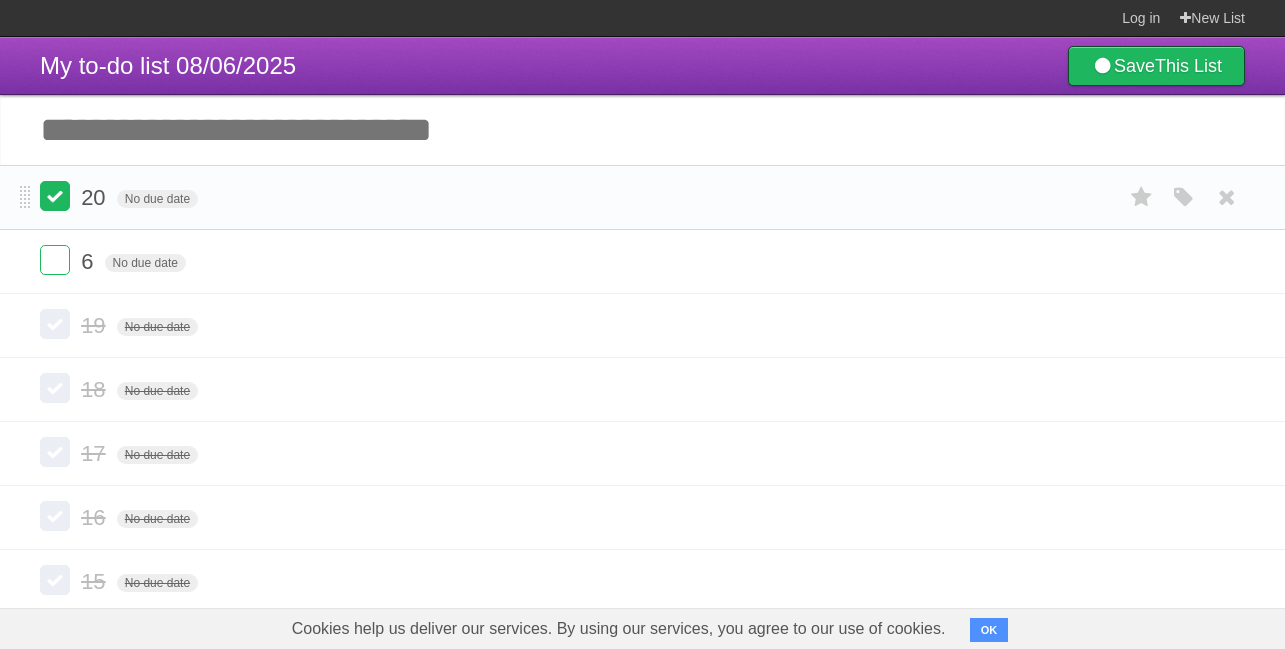 click at bounding box center [55, 196] 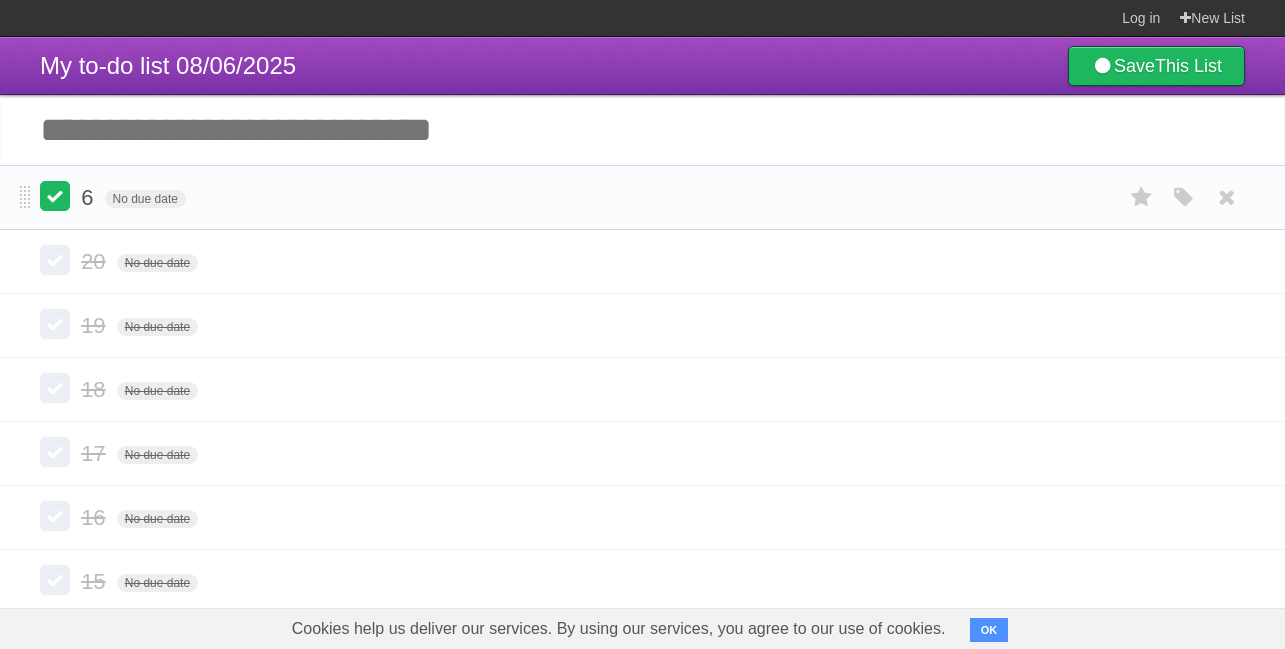 click at bounding box center (55, 196) 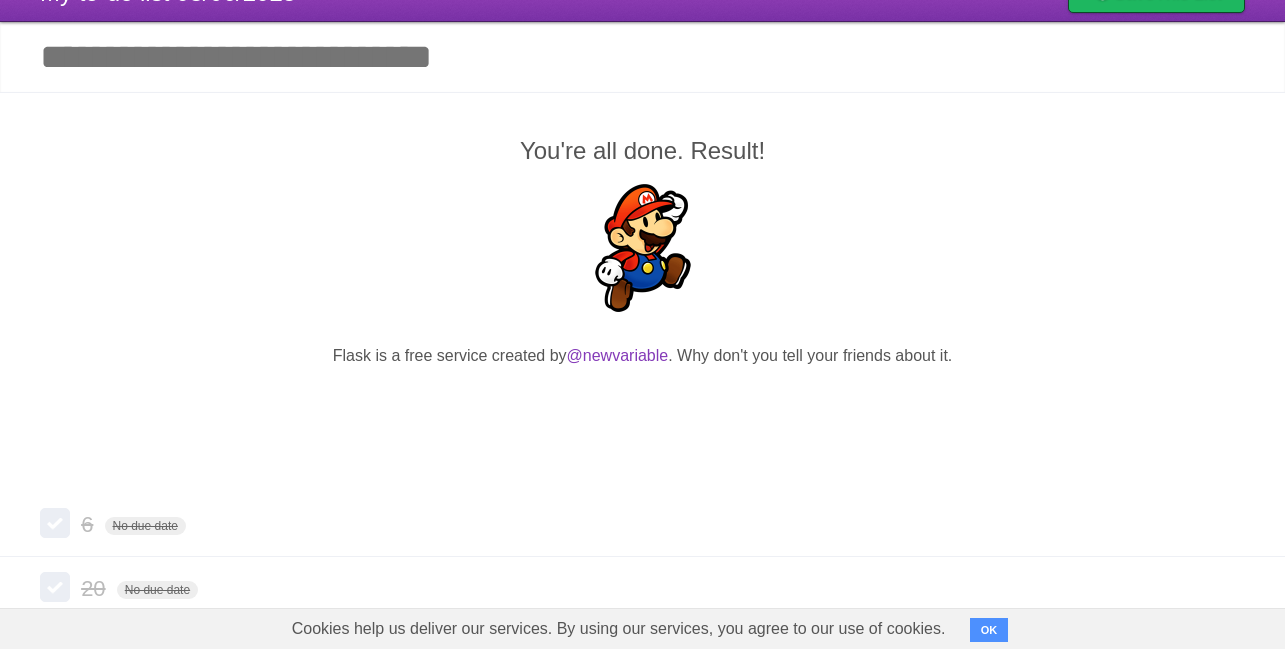 scroll, scrollTop: 0, scrollLeft: 0, axis: both 